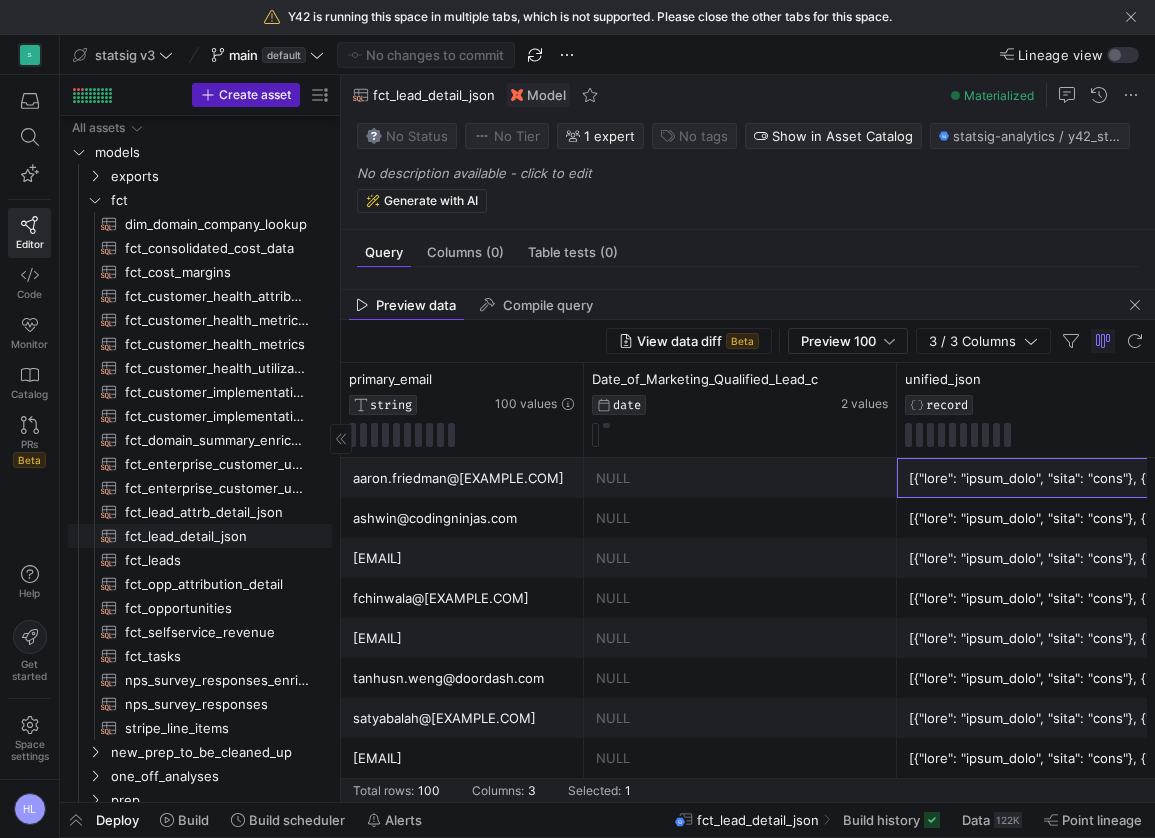 scroll, scrollTop: 0, scrollLeft: 0, axis: both 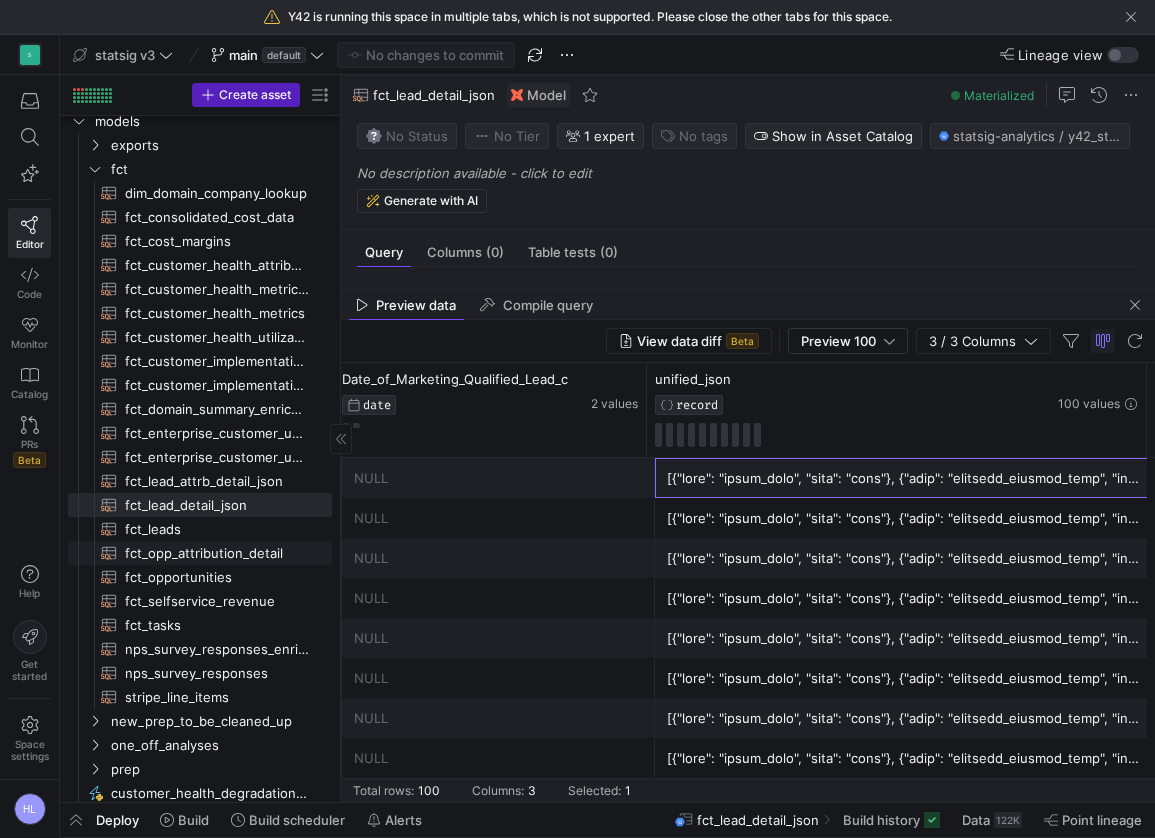 click on "fct_opp_attribution_detail​​​​​​​​​​" 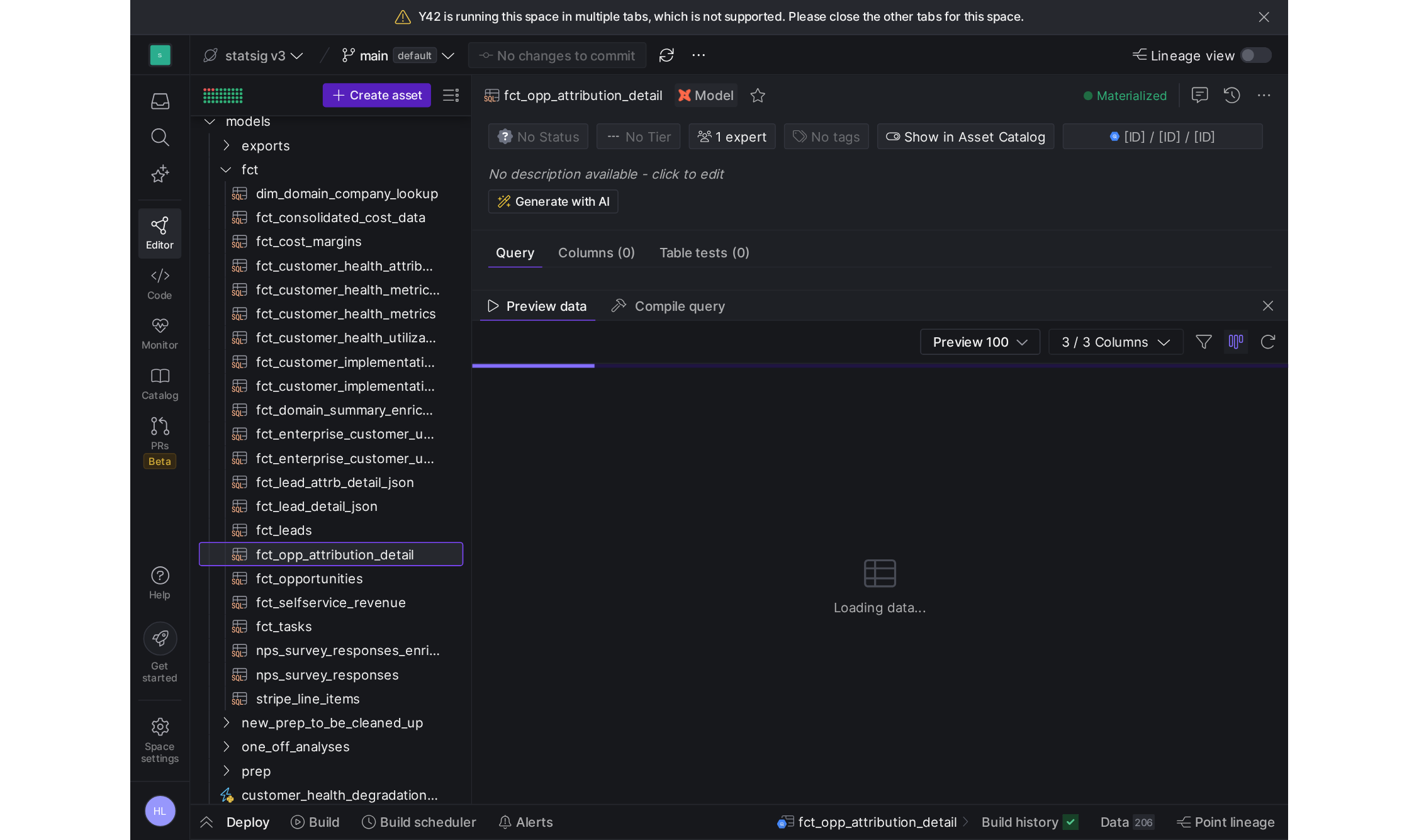 scroll, scrollTop: 11, scrollLeft: 0, axis: vertical 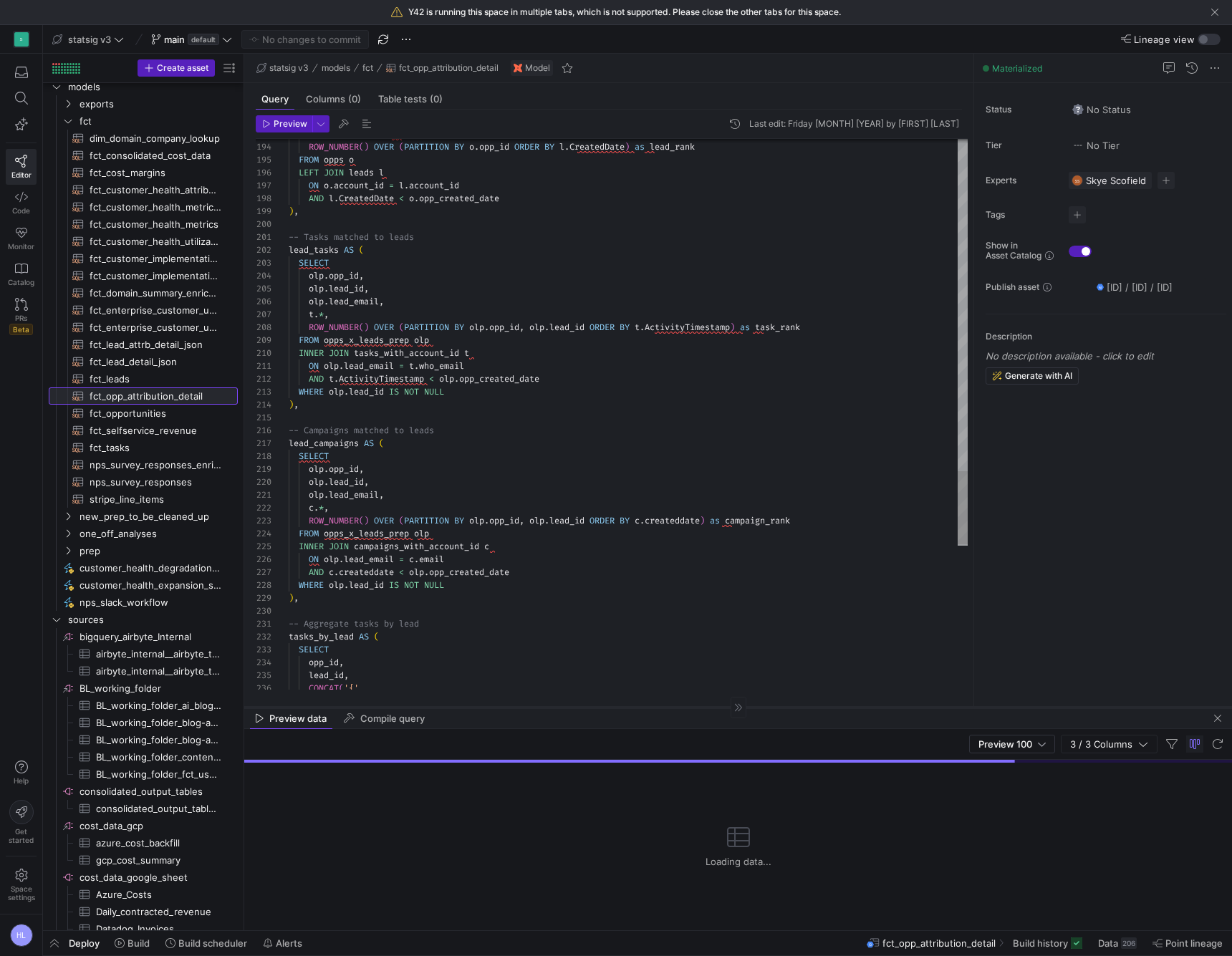 drag, startPoint x: 521, startPoint y: 561, endPoint x: 544, endPoint y: 705, distance: 145.82524 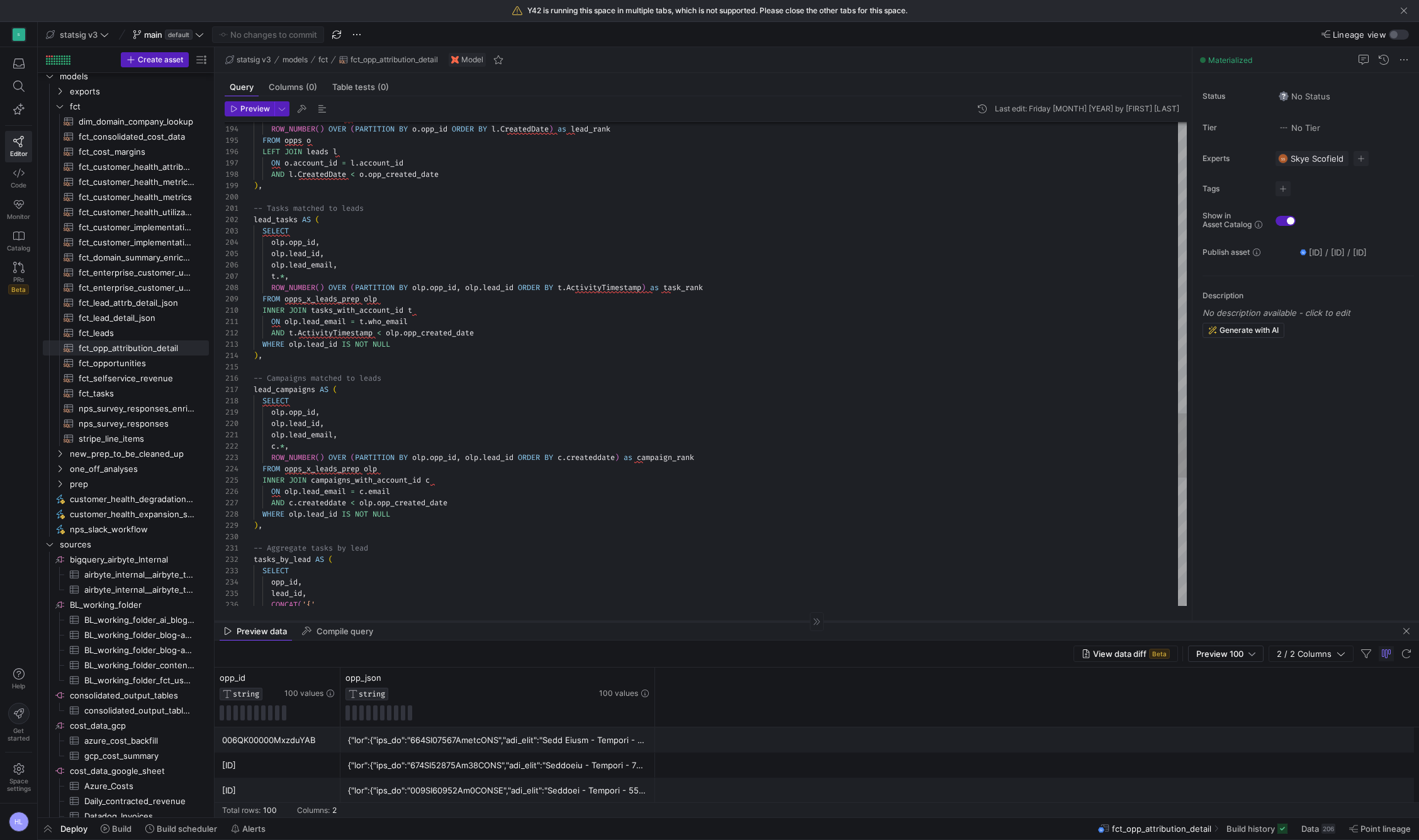 click at bounding box center (720, 537) 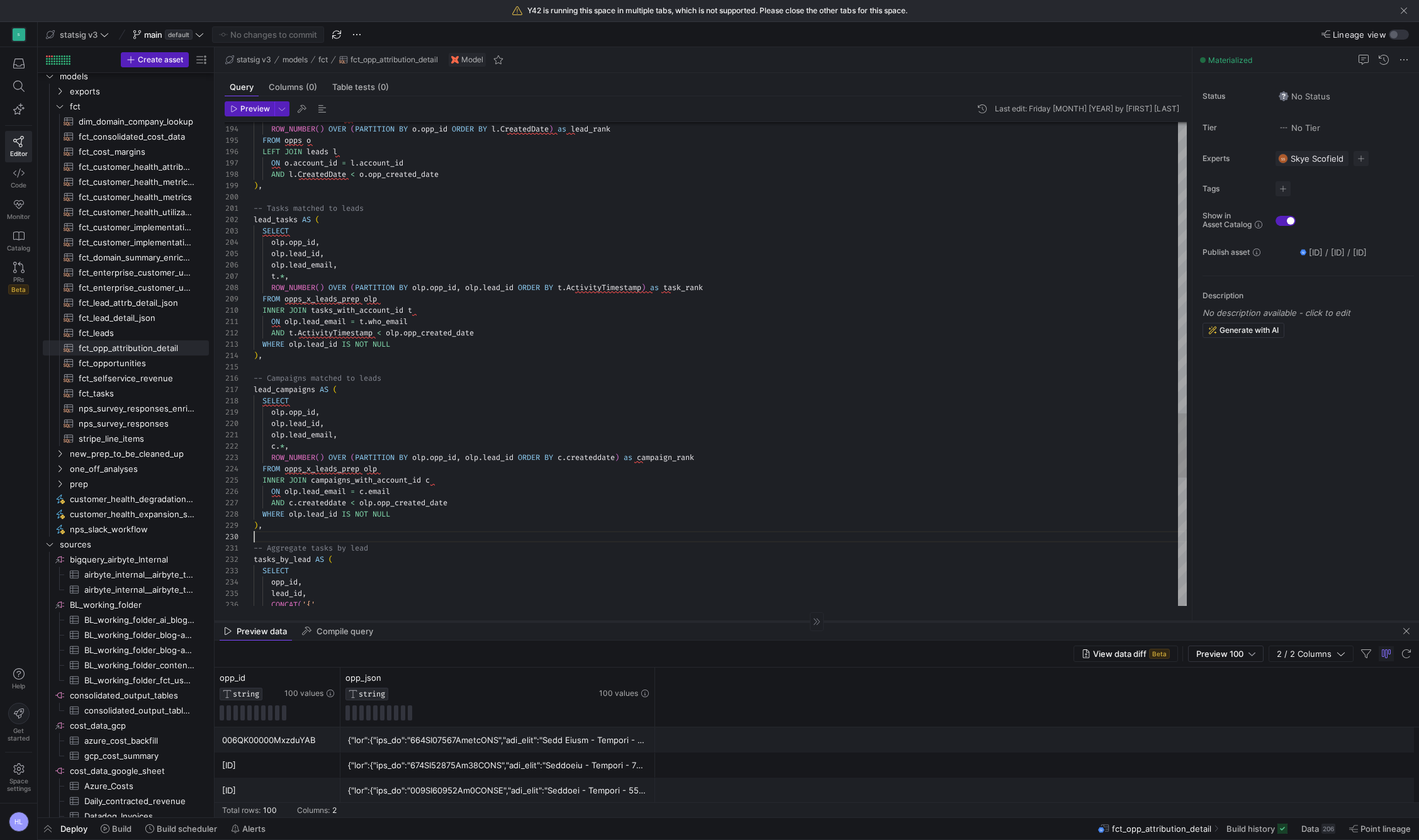scroll, scrollTop: 102, scrollLeft: 0, axis: vertical 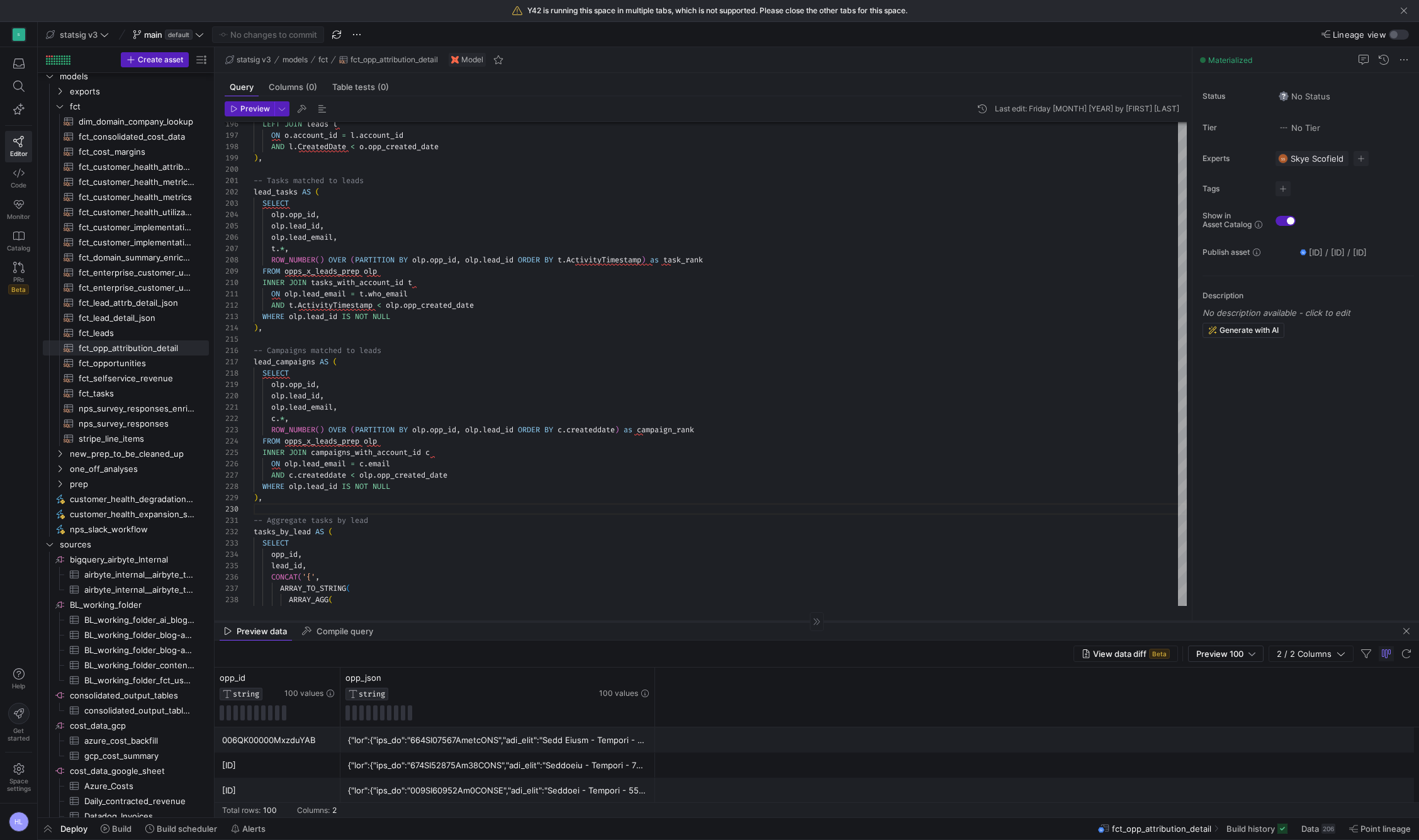 click on "View data diff  Beta
Preview 100 2 / 2 Columns" at bounding box center [817, 654] 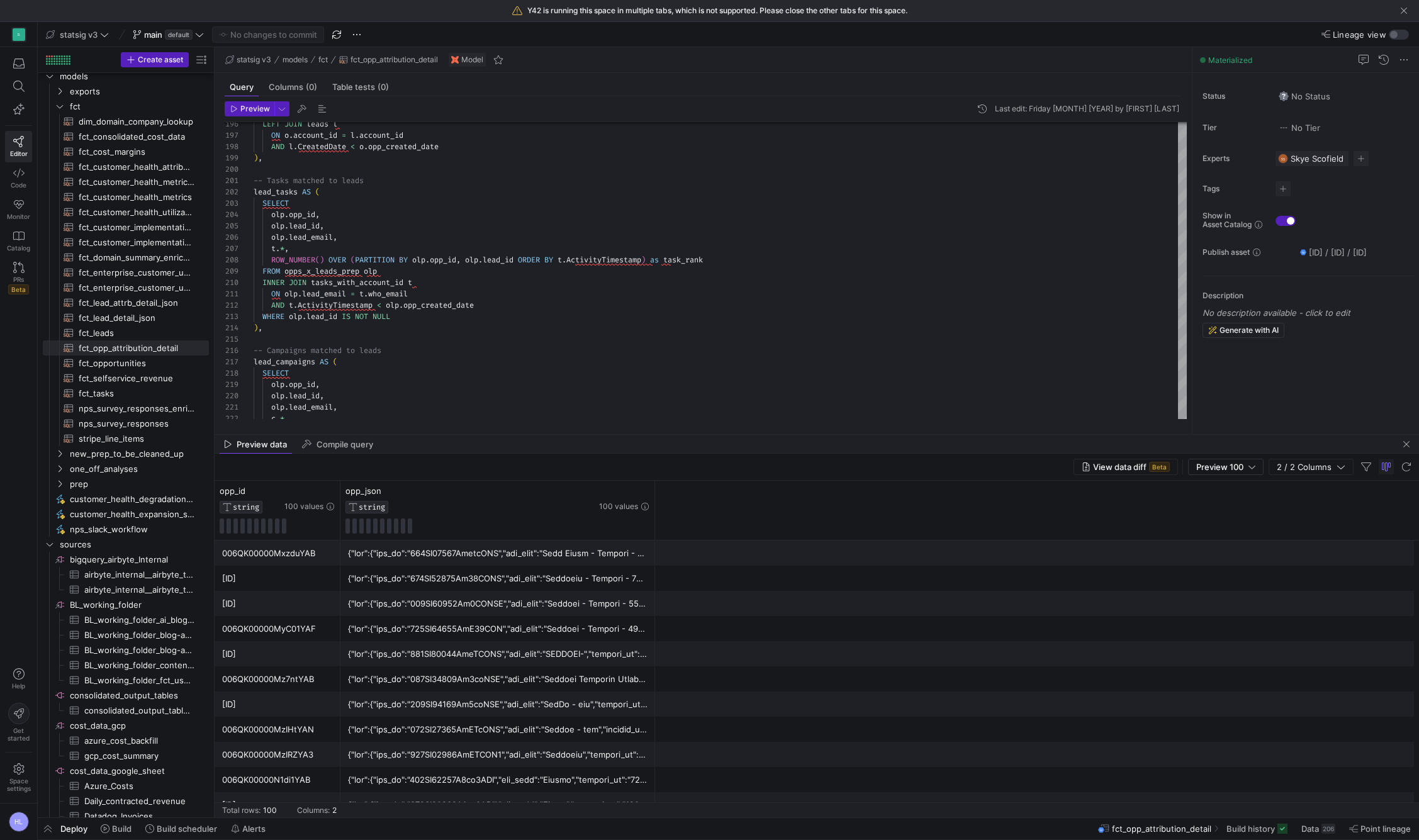 drag, startPoint x: 501, startPoint y: 620, endPoint x: 468, endPoint y: 433, distance: 189.8894 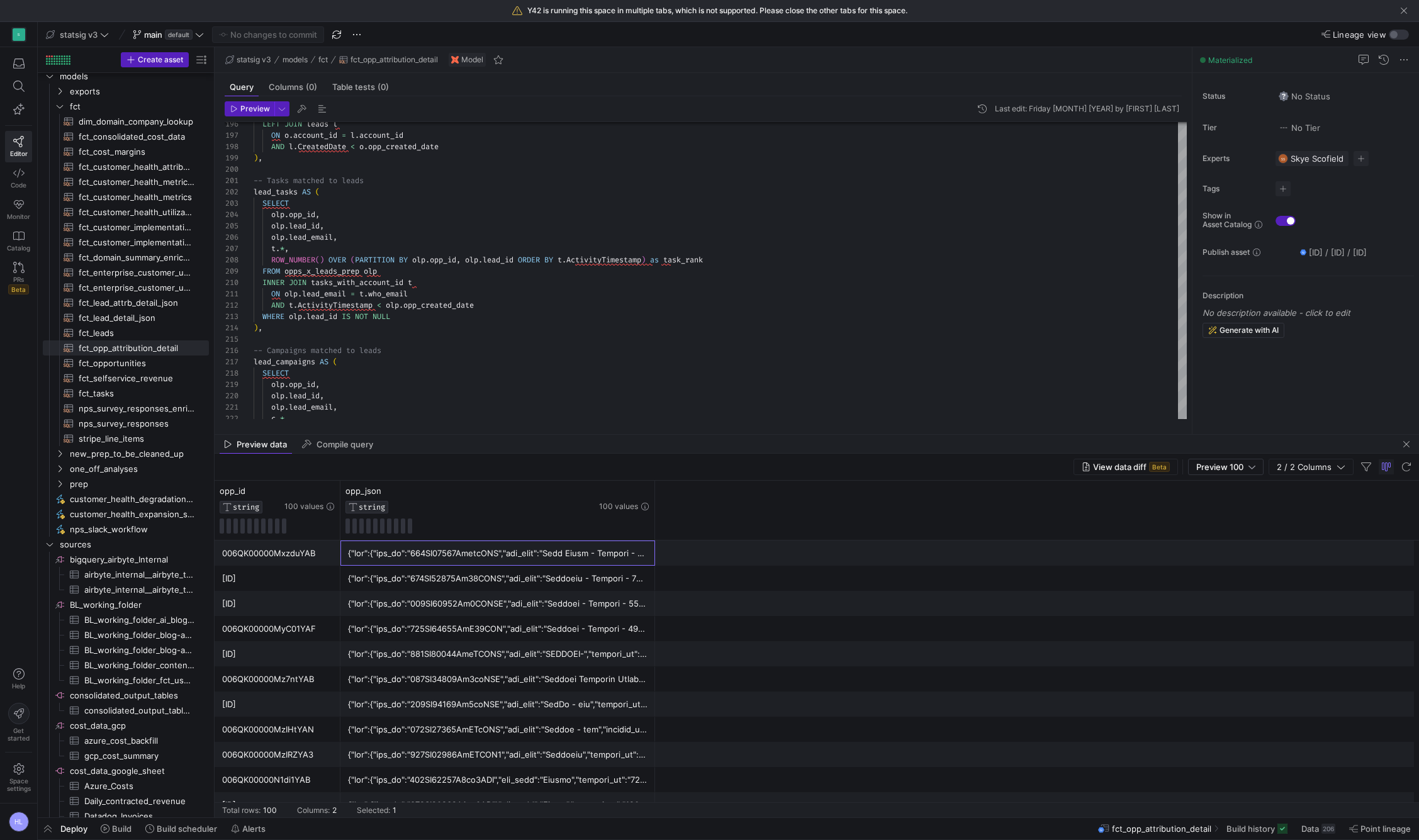 click 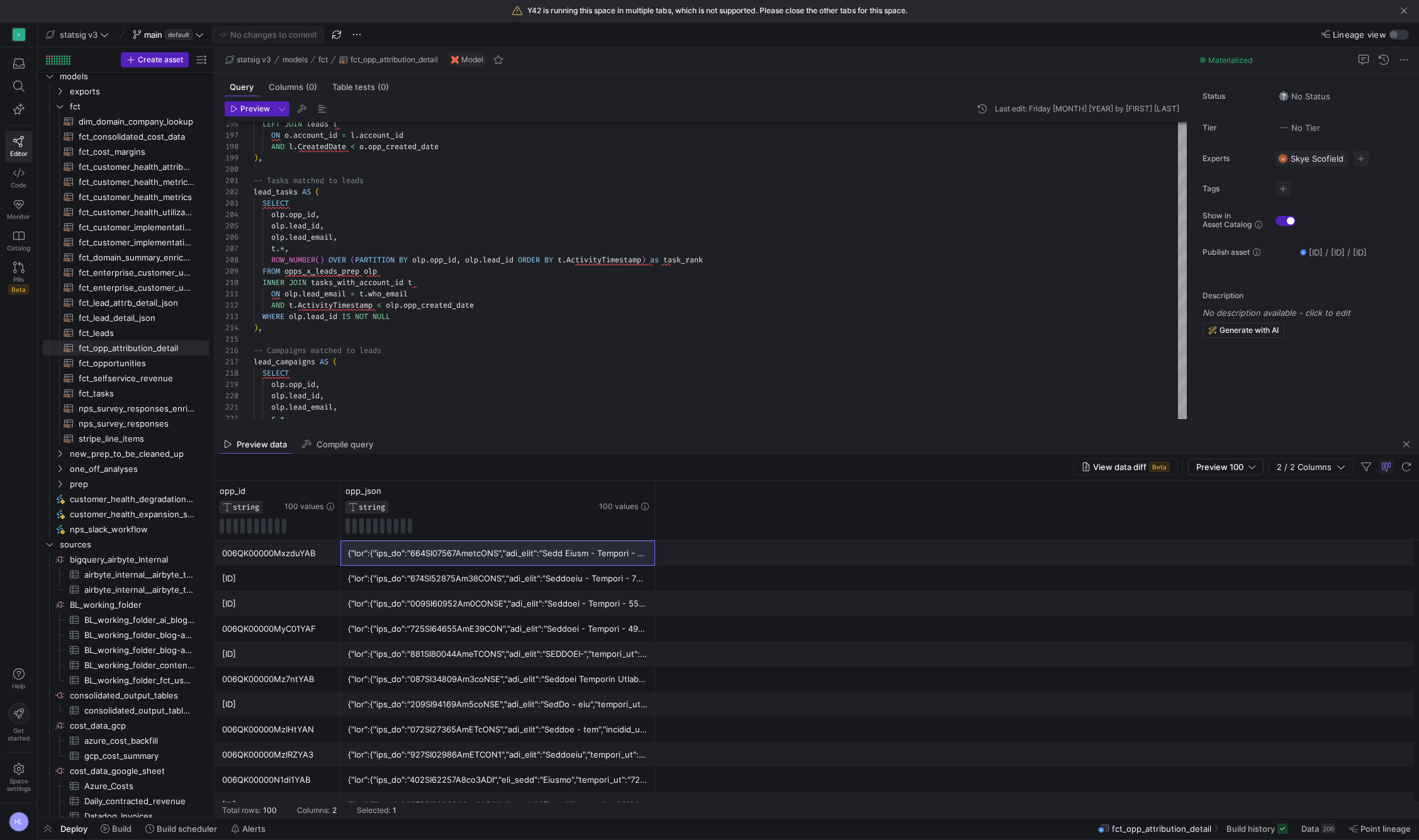 click on "opp_id
STRING  100 values
opp_json
STRING  100 values" 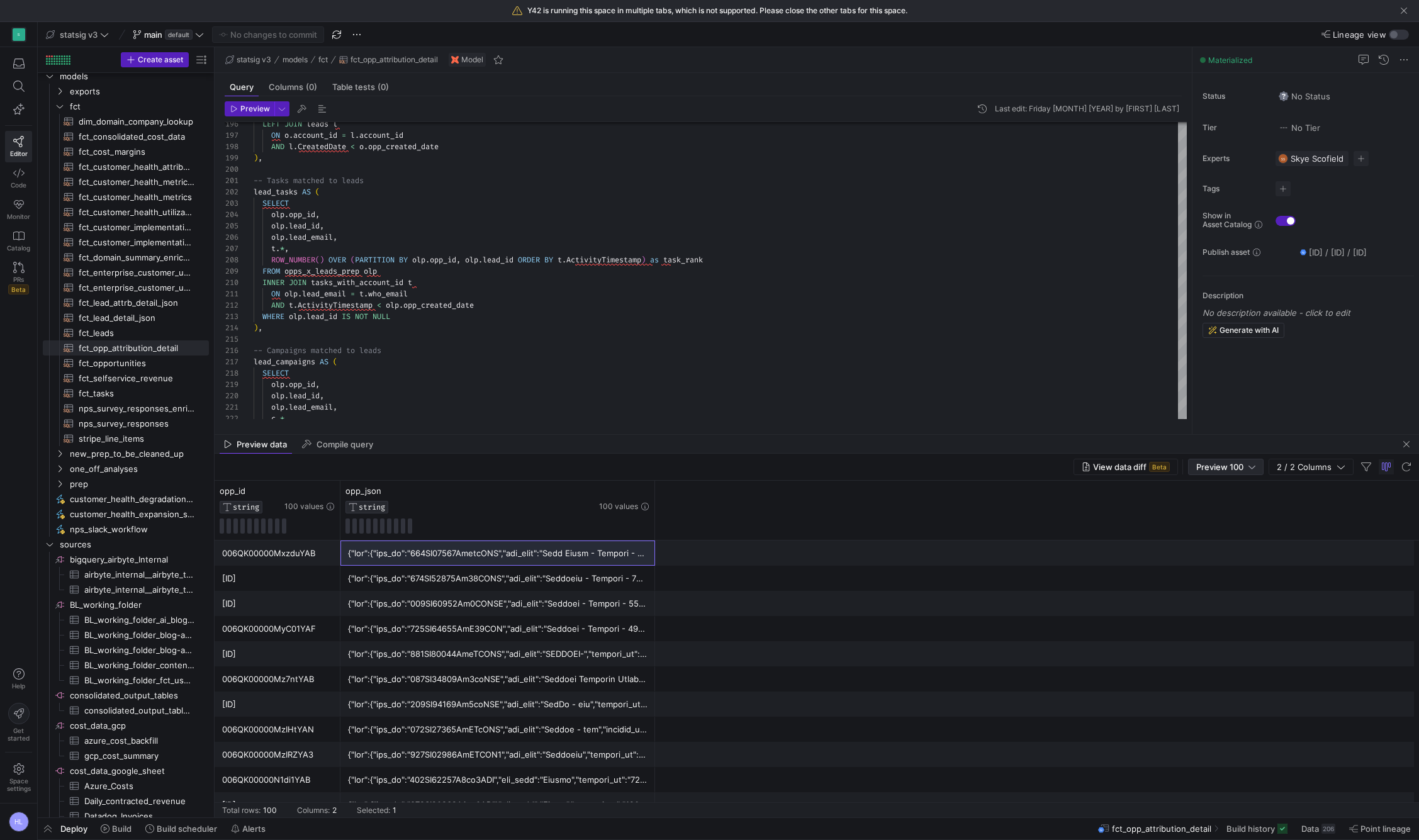 click on "Preview 100" at bounding box center (1220, 467) 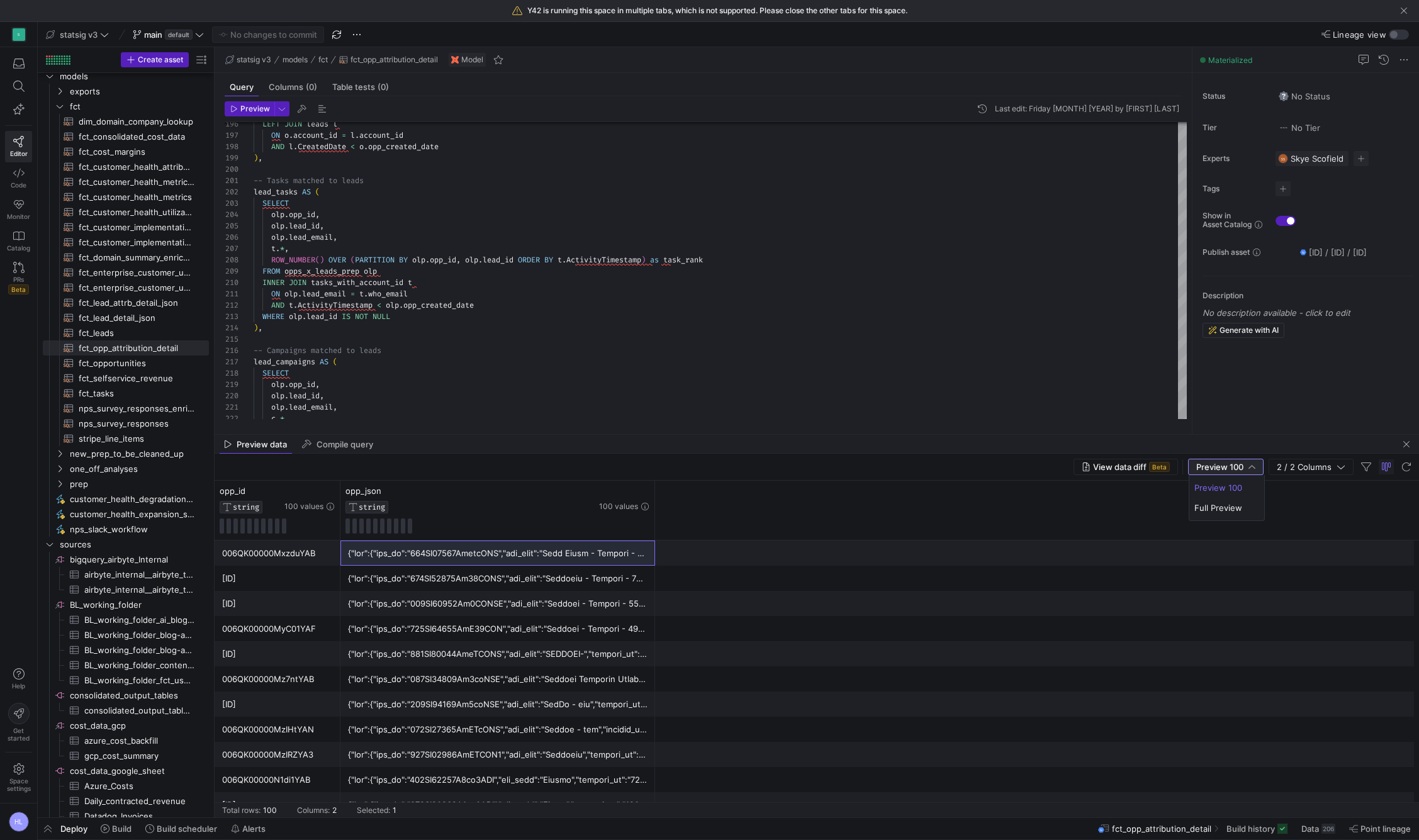 click at bounding box center (709, 420) 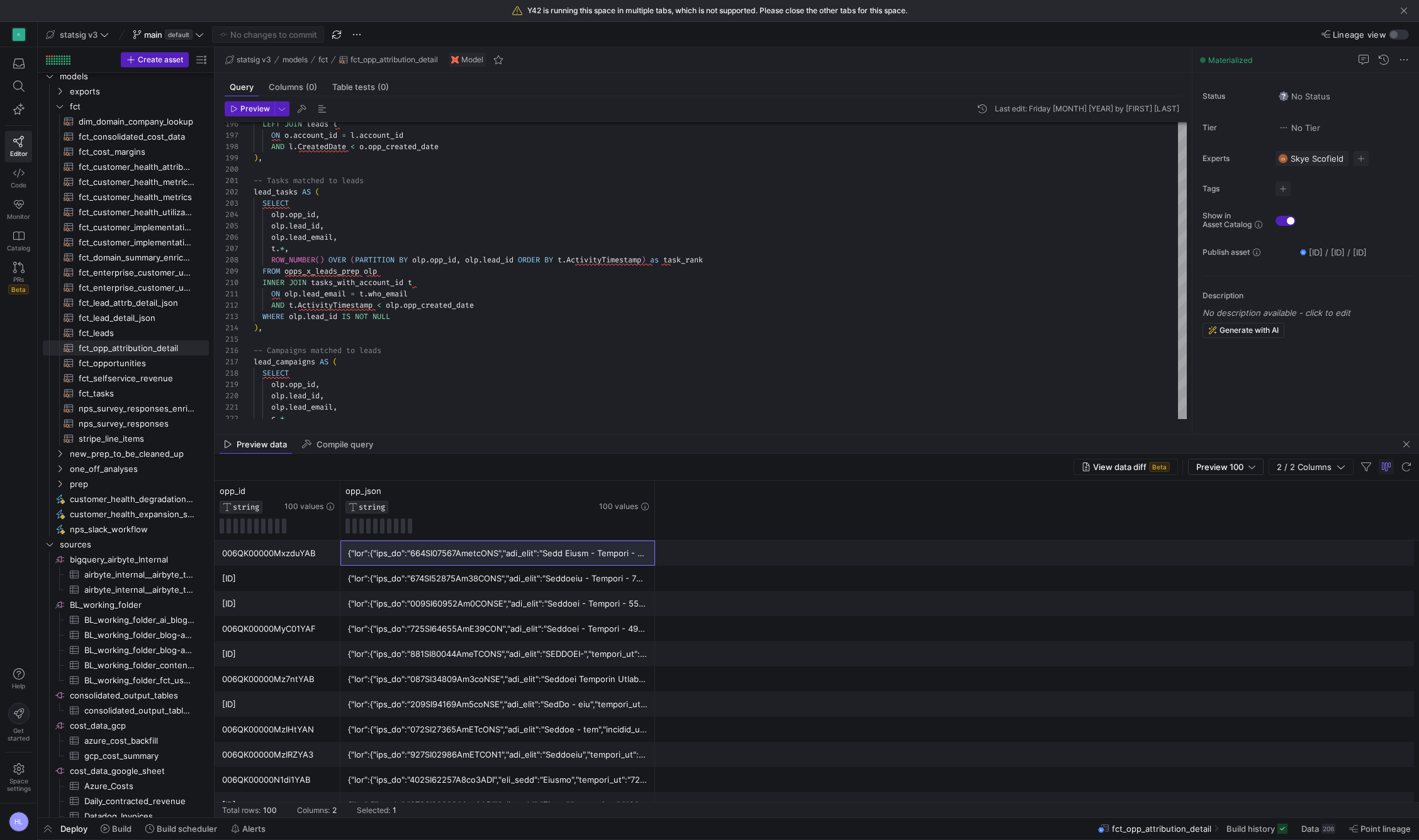 click on "opp_id
STRING  100 values
opp_json
STRING  100 values" 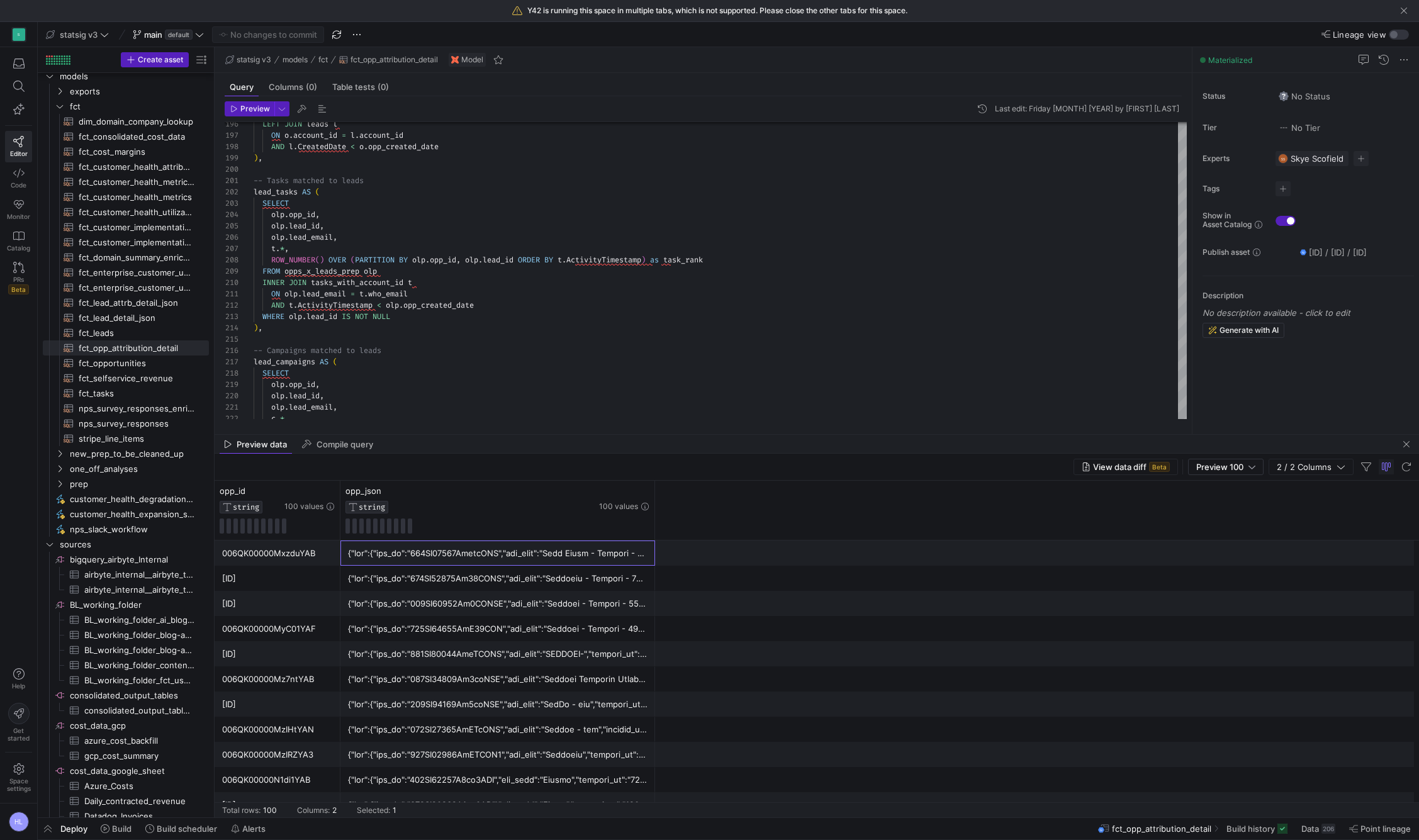 click 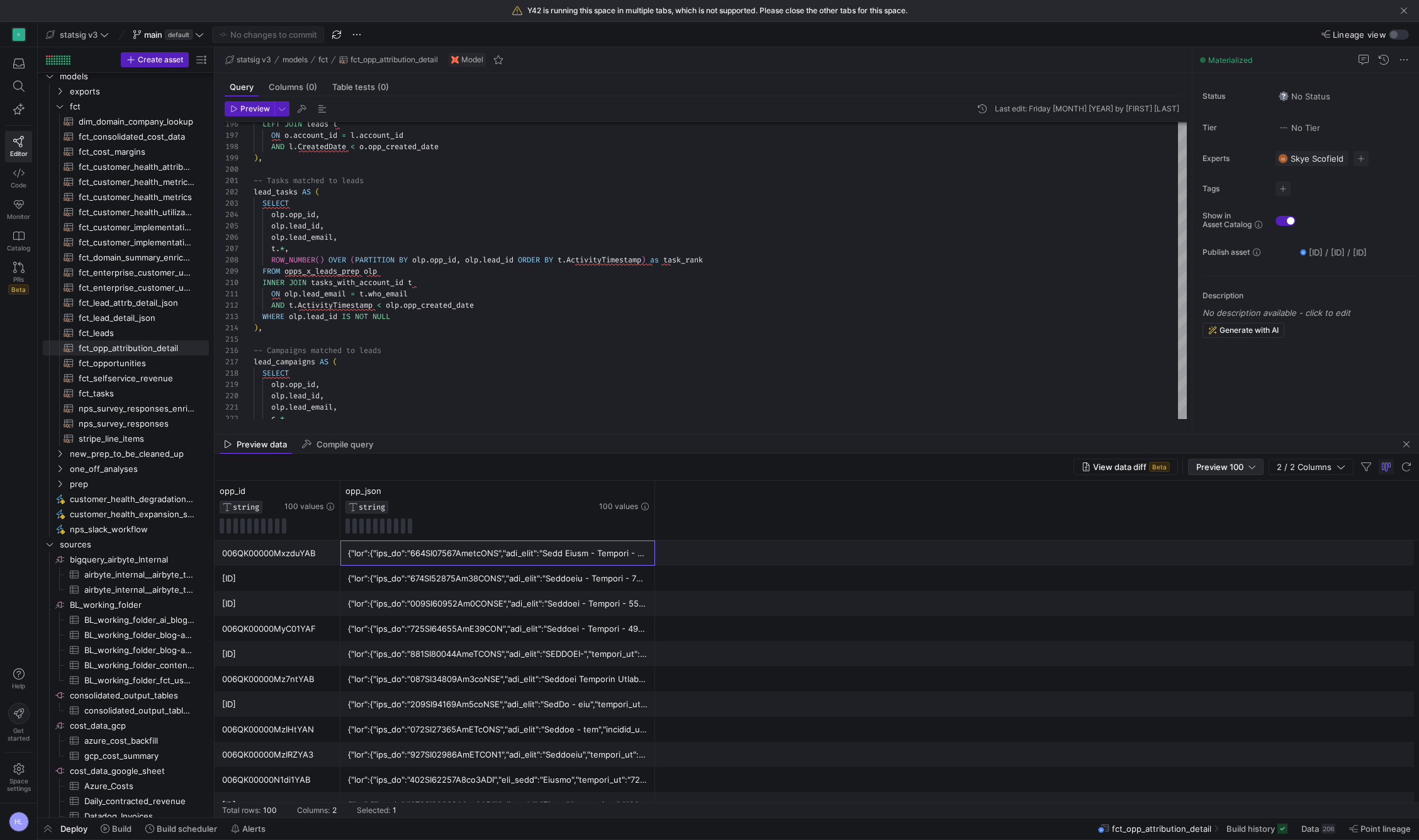click at bounding box center (1252, 467) 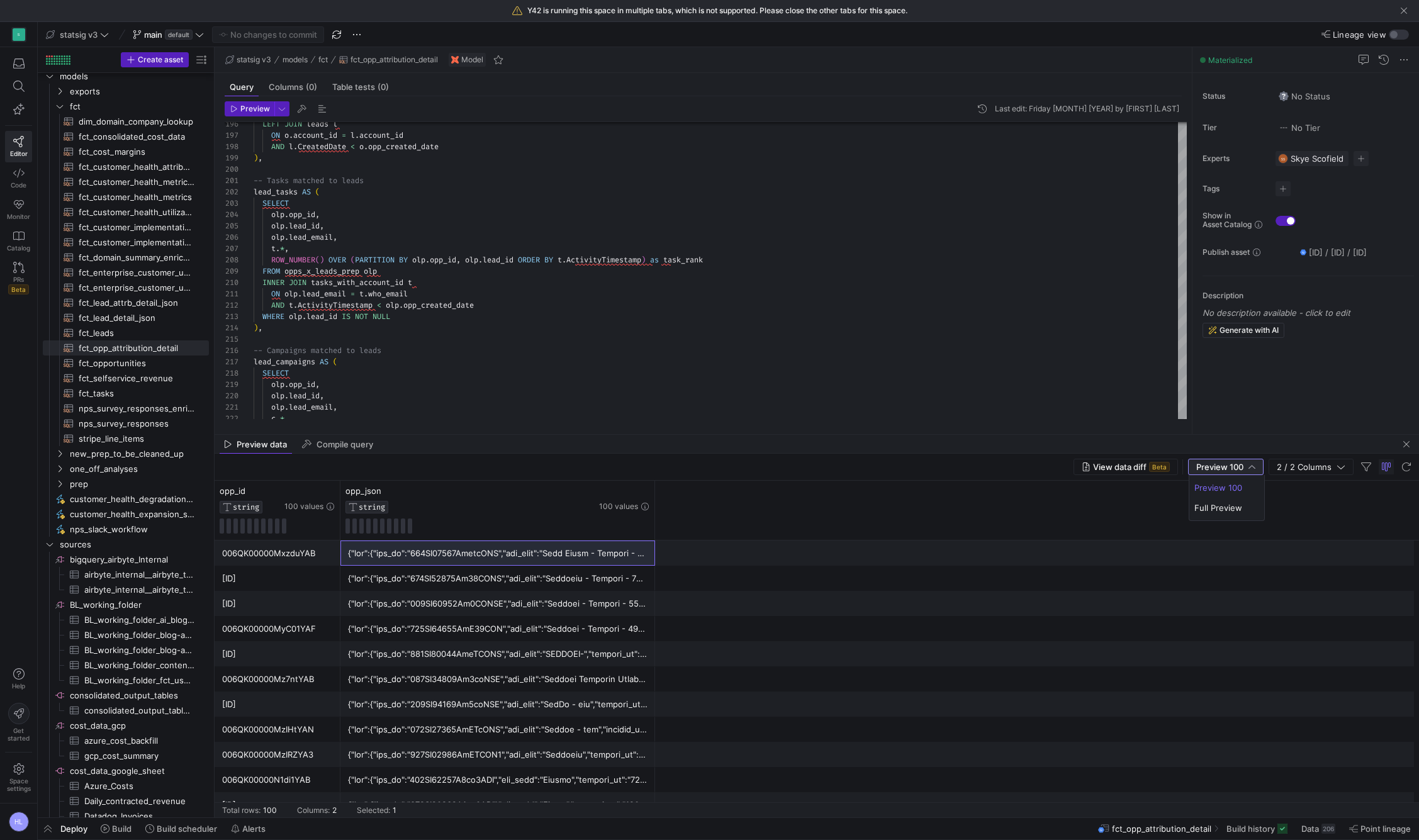 click at bounding box center [709, 420] 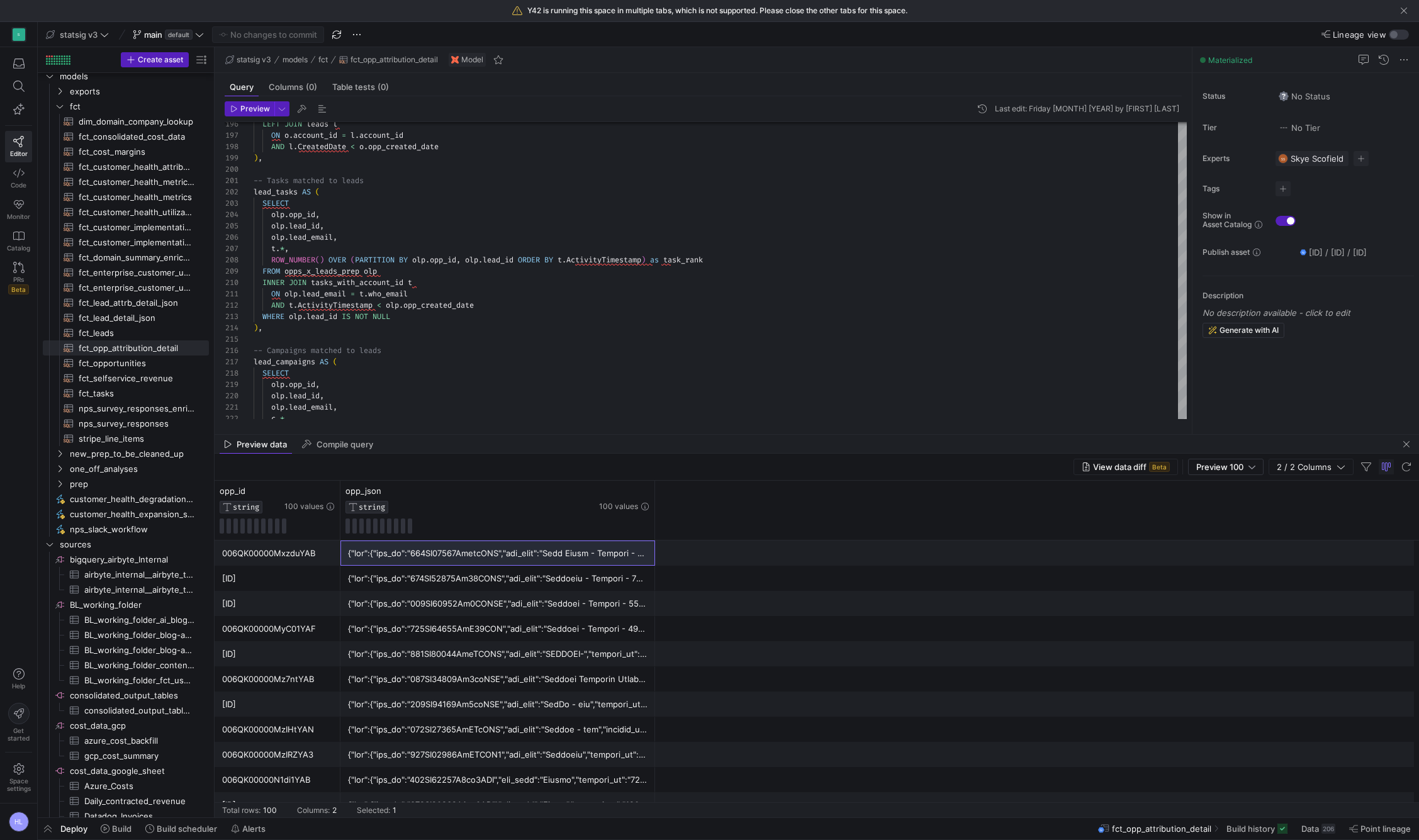 drag, startPoint x: 777, startPoint y: 607, endPoint x: 848, endPoint y: 631, distance: 74.946648 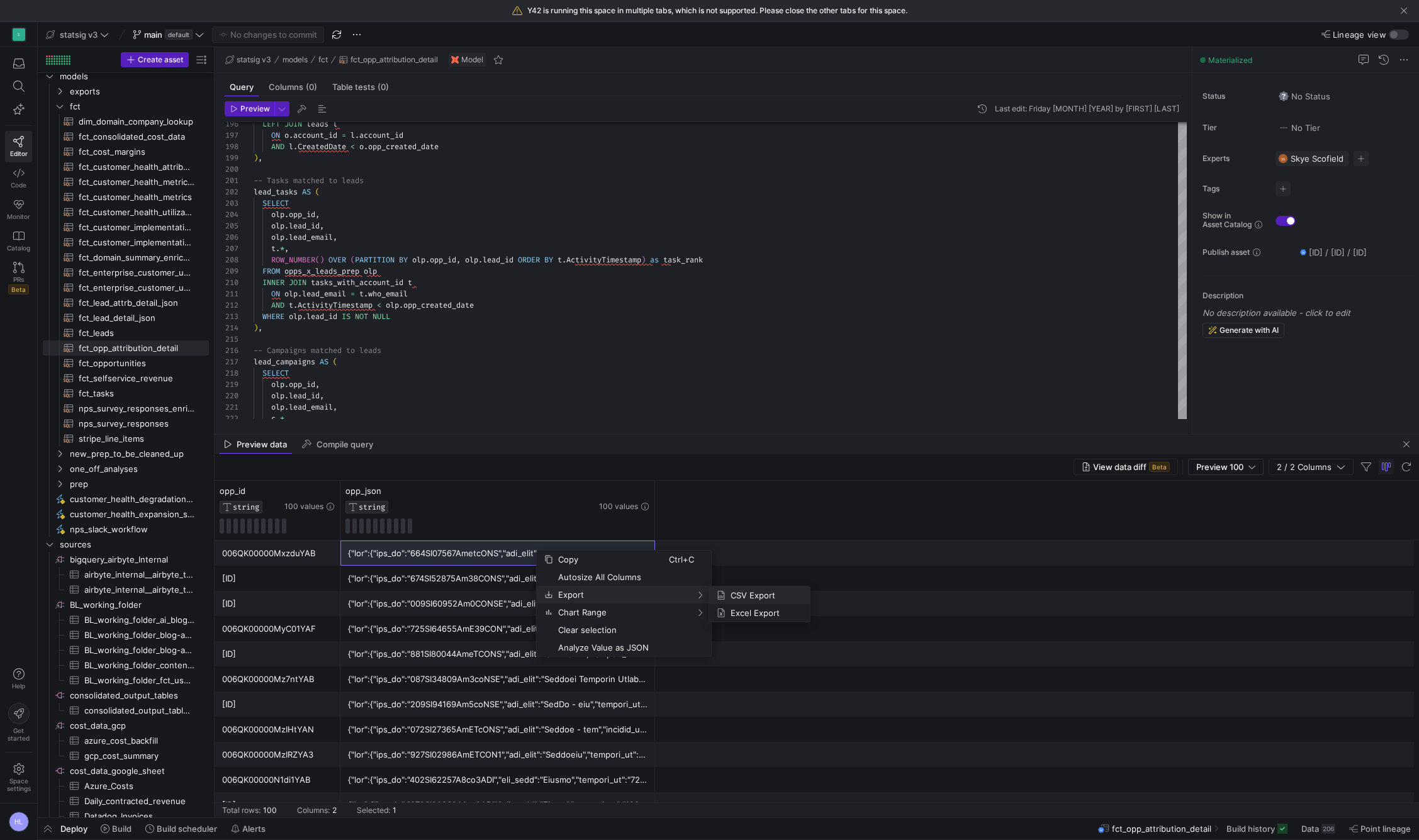 click on "CSV Export" 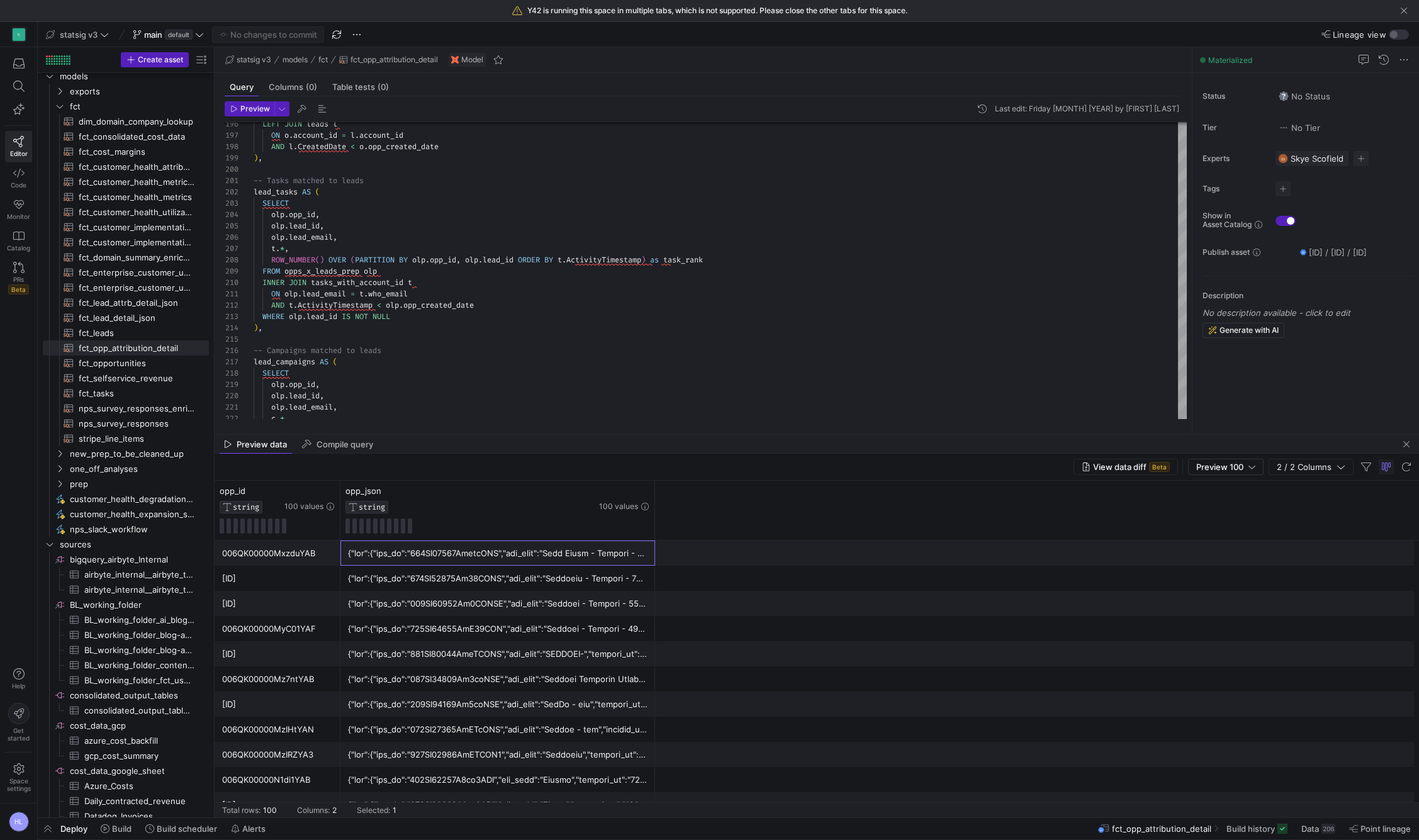 click 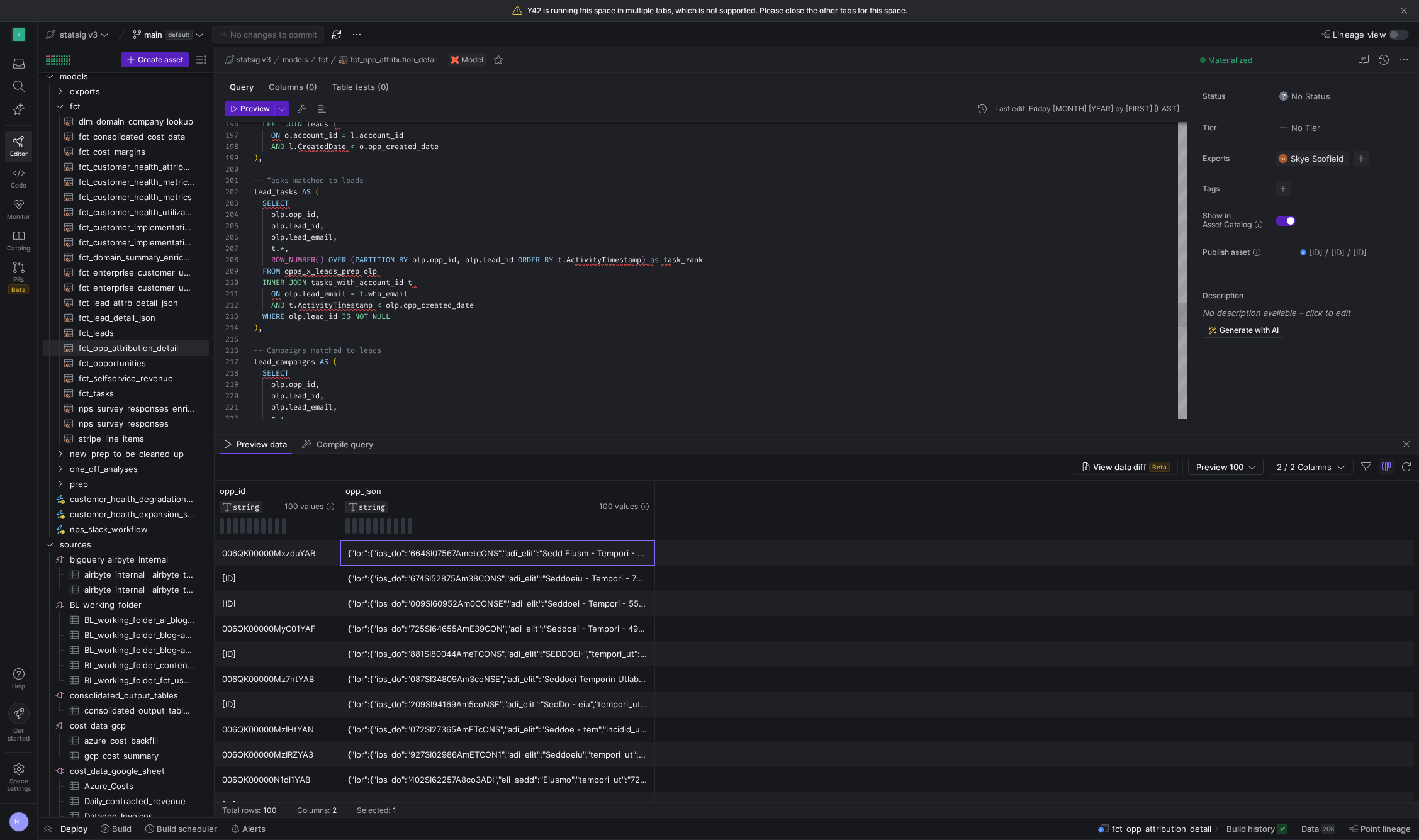 click on "FROM   opps_x_leads_prep   olp" at bounding box center (720, 271) 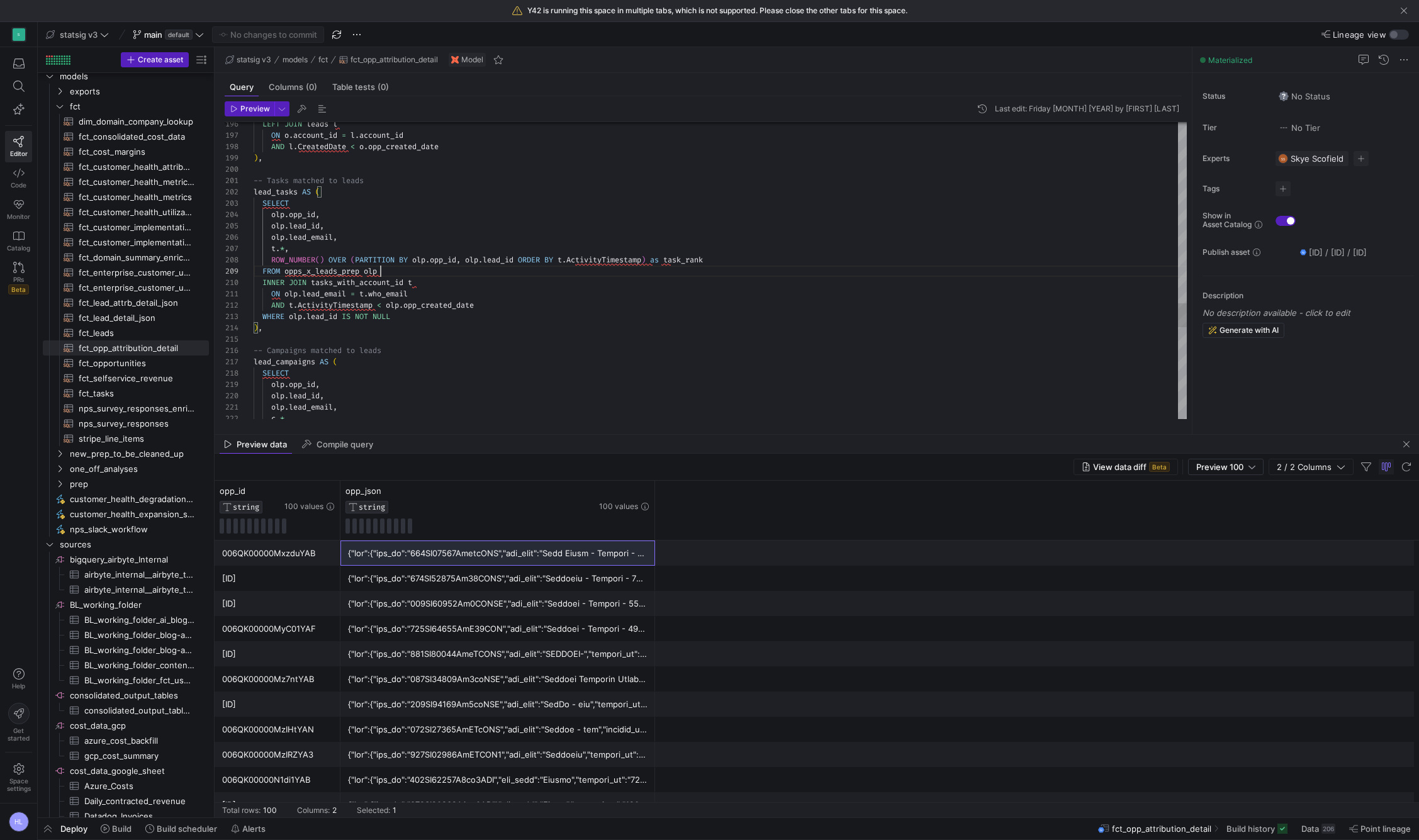 scroll, scrollTop: 91, scrollLeft: 127, axis: both 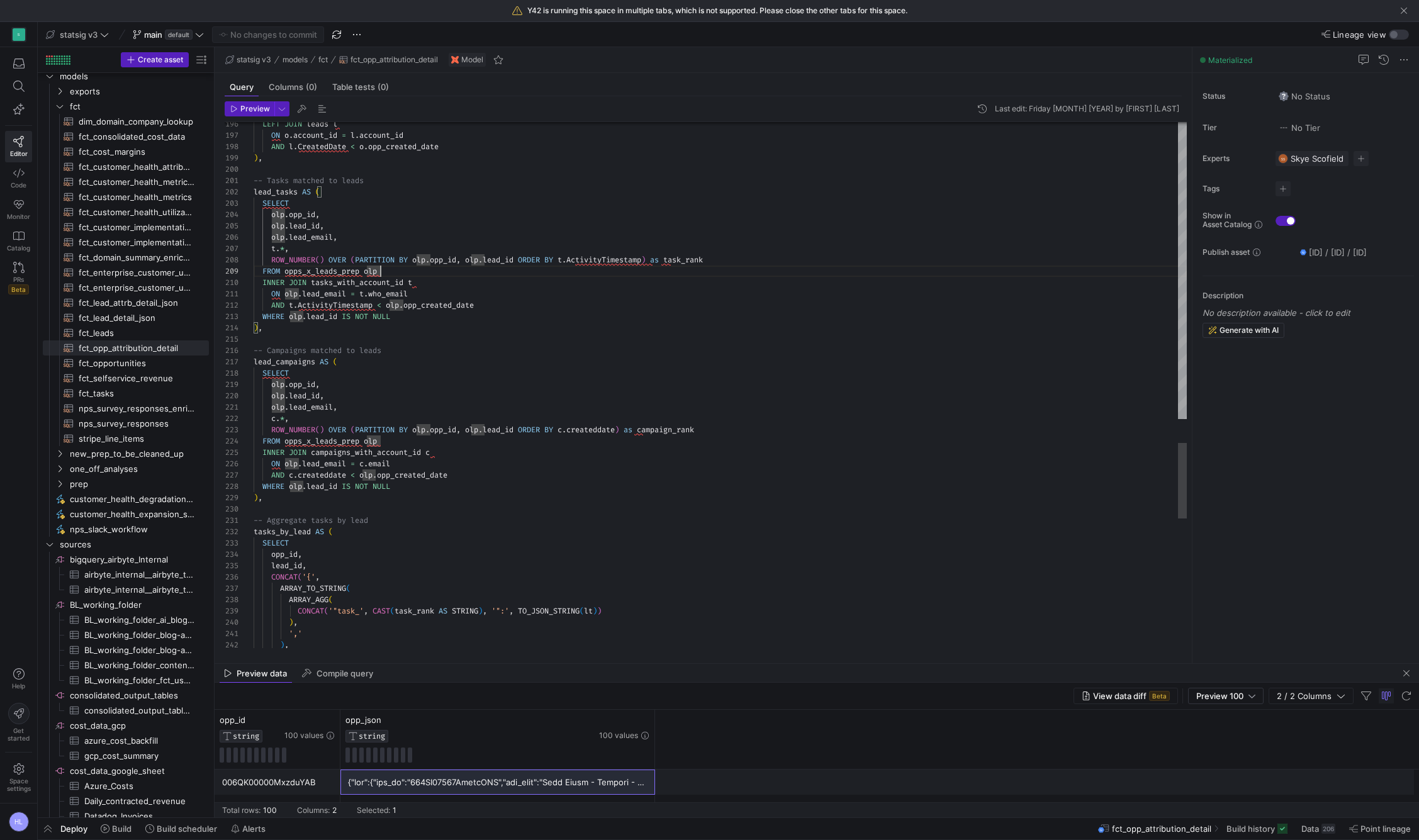 drag, startPoint x: 498, startPoint y: 433, endPoint x: 551, endPoint y: 662, distance: 235.05319 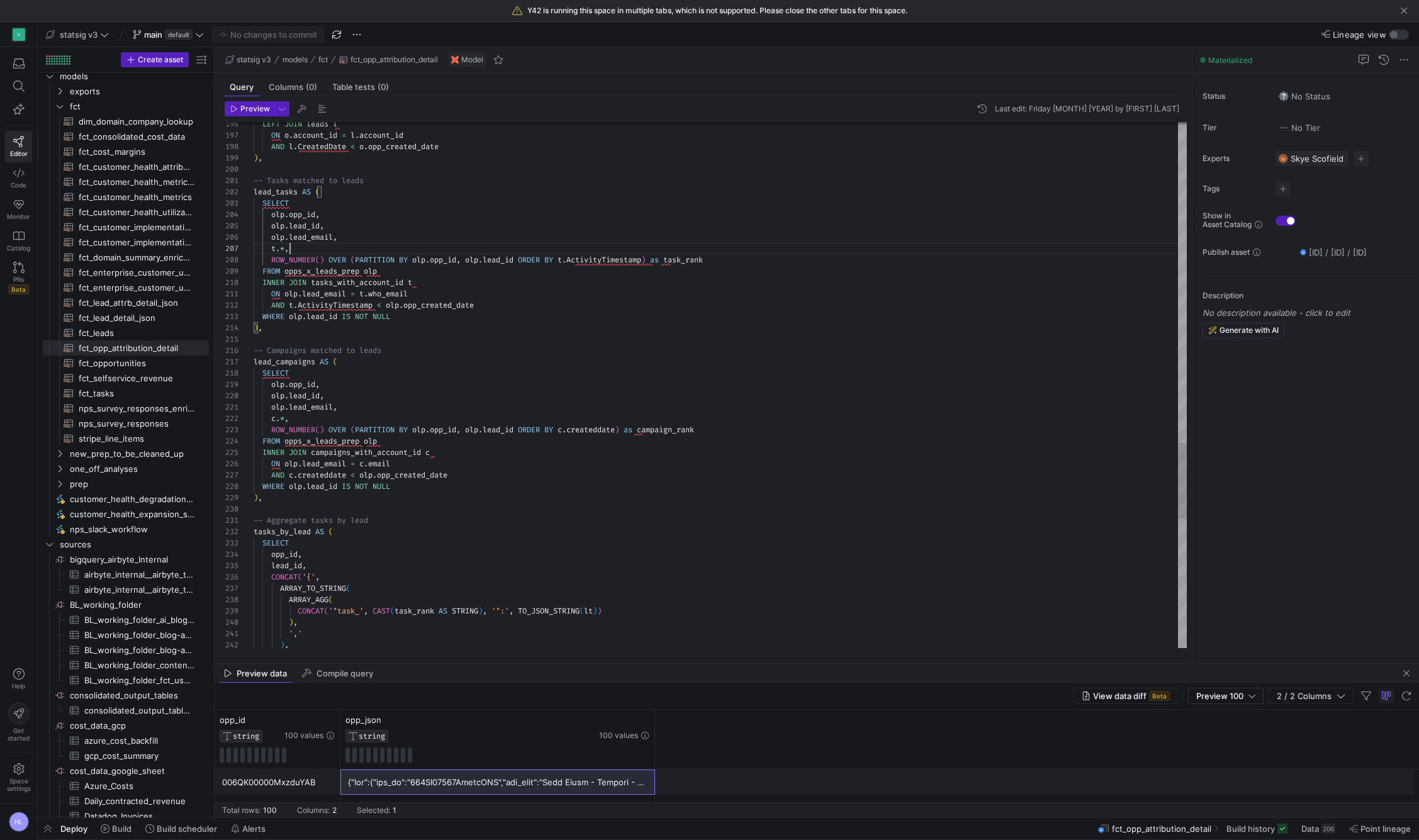 click on "t . * ," at bounding box center (720, 249) 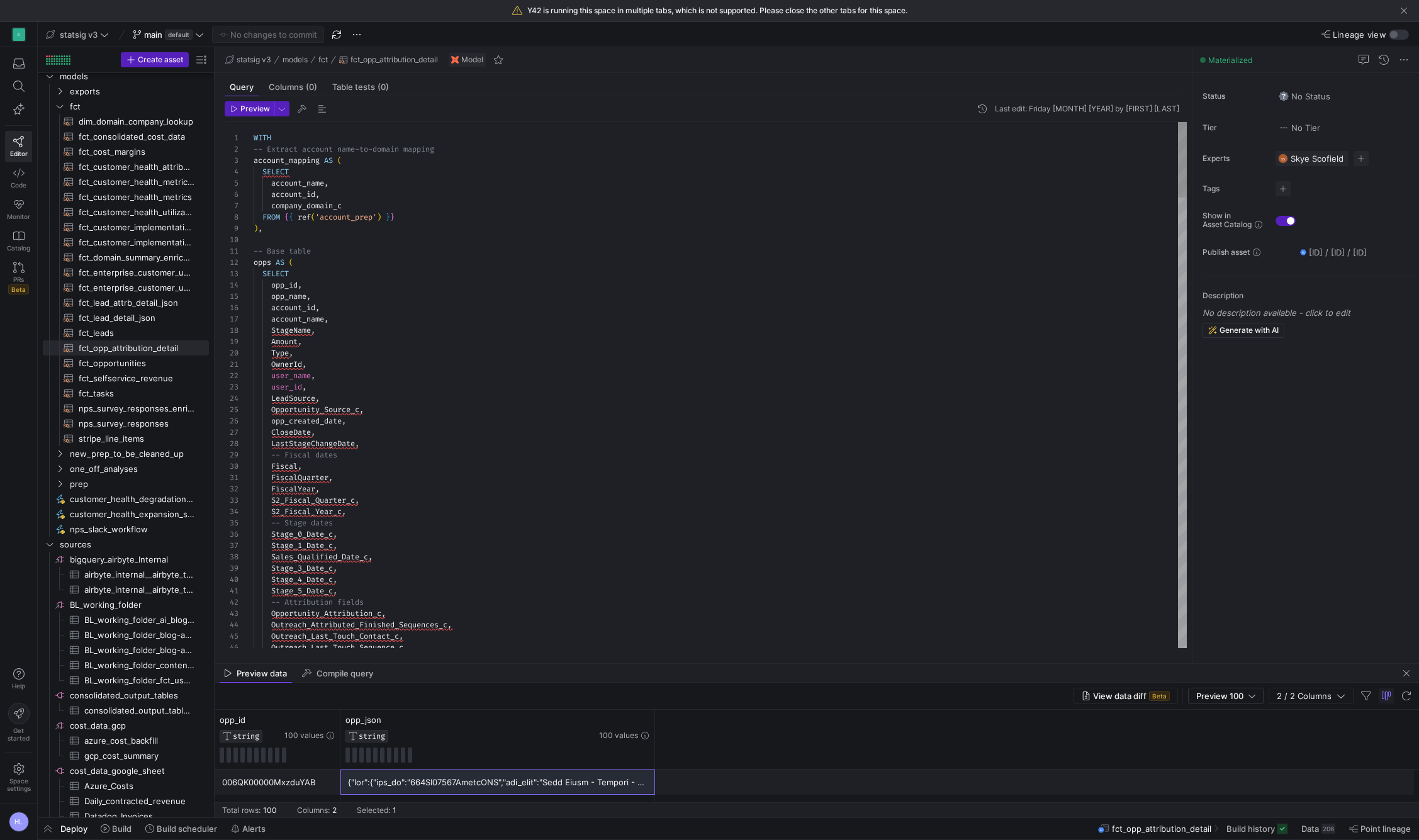 click on "account_id" at bounding box center (293, 308) 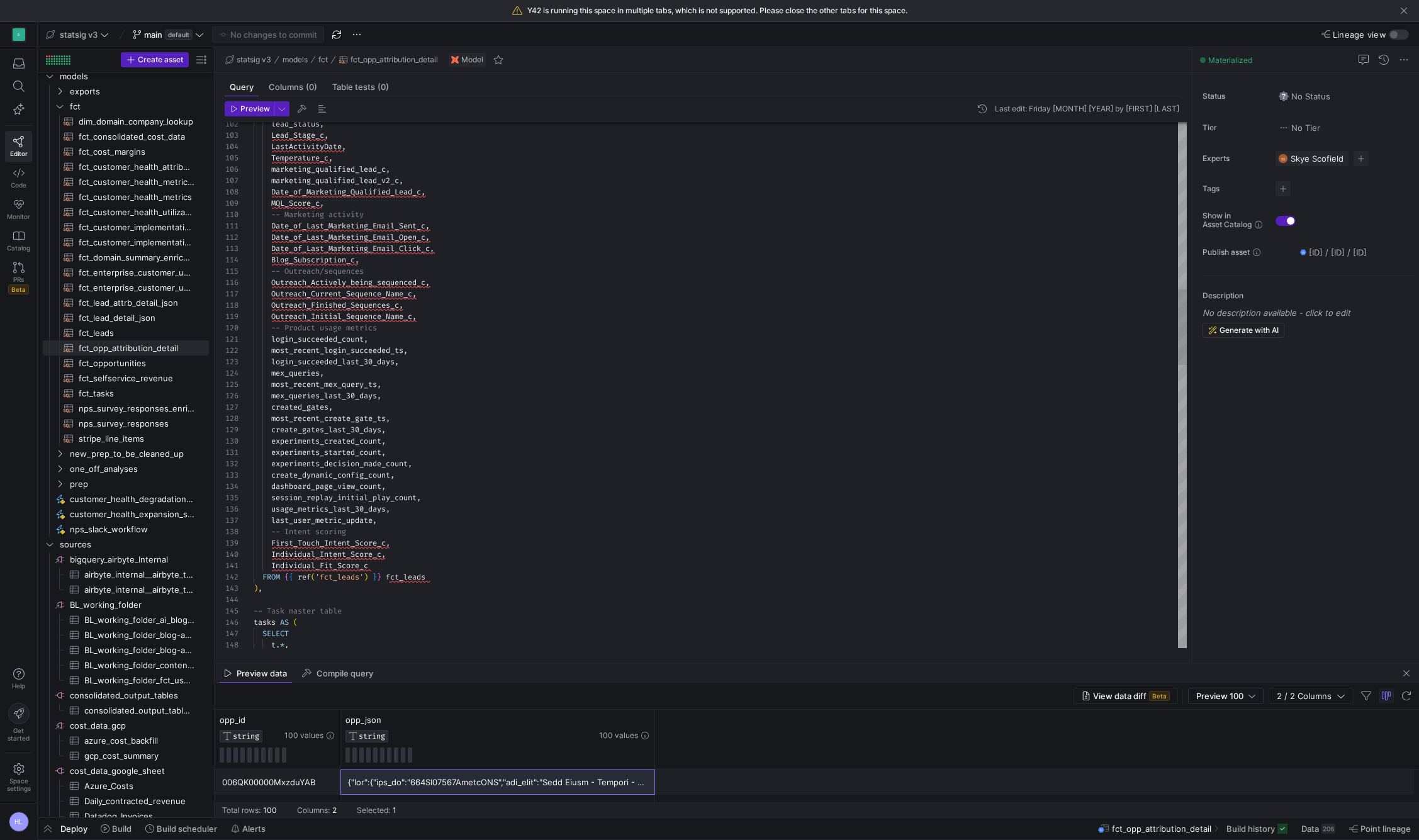 click on "last_user_metric_update" at bounding box center [322, 520] 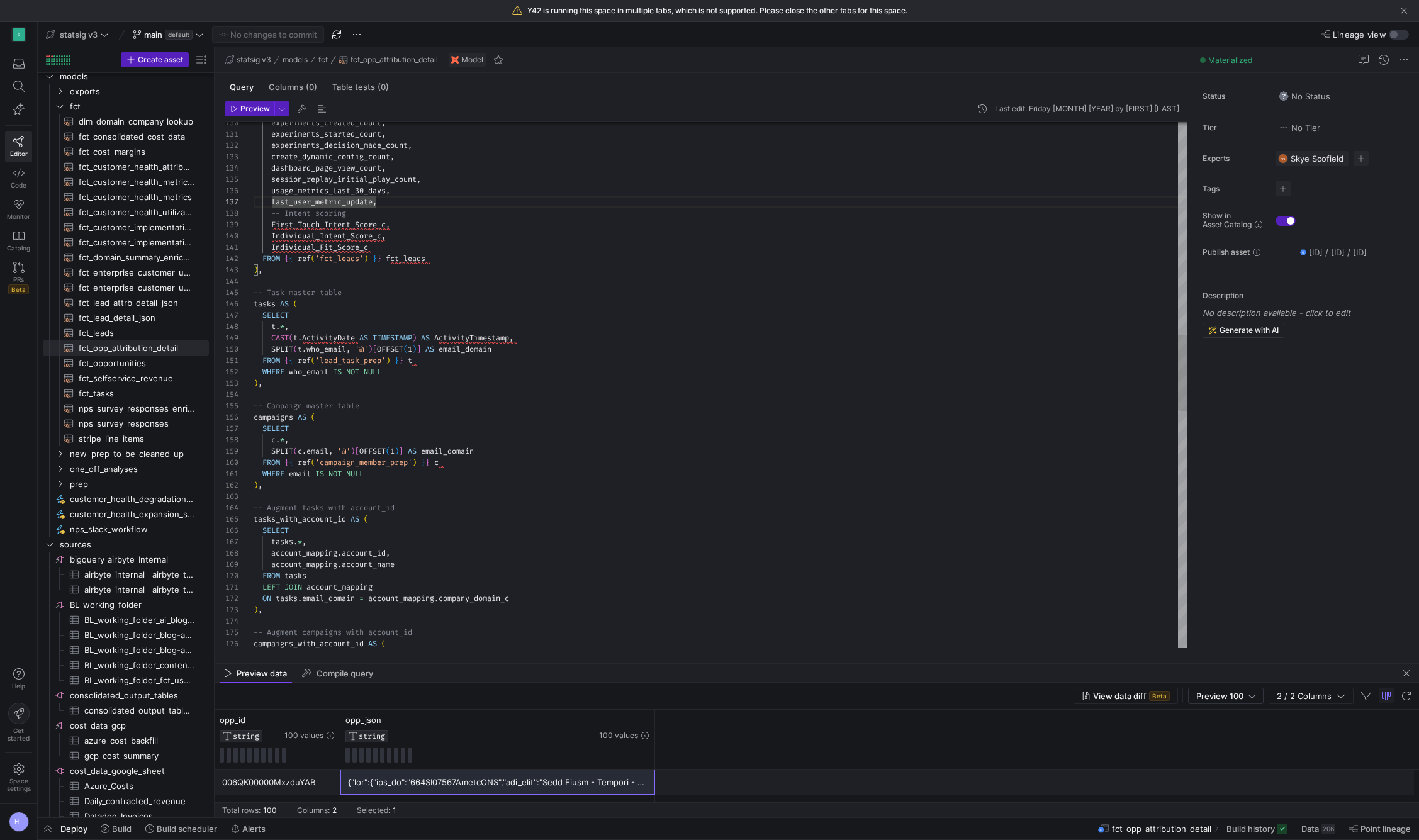 click on "First_Touch_Intent_Score_c" at bounding box center (328, 225) 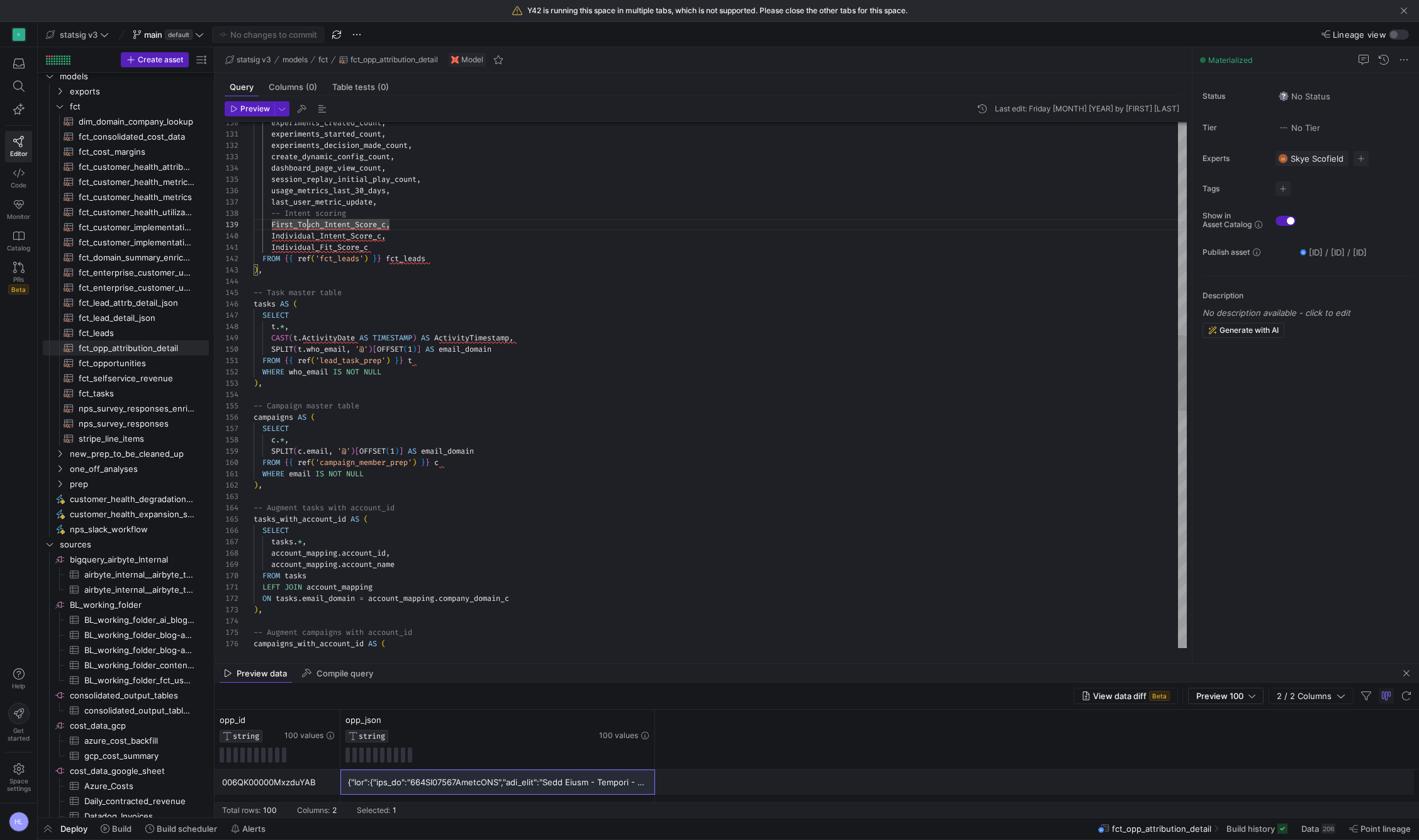 click on "CAST ( t . ActivityDate   AS   TIMESTAMP )   AS   ActivityTimestamp ," at bounding box center [720, 338] 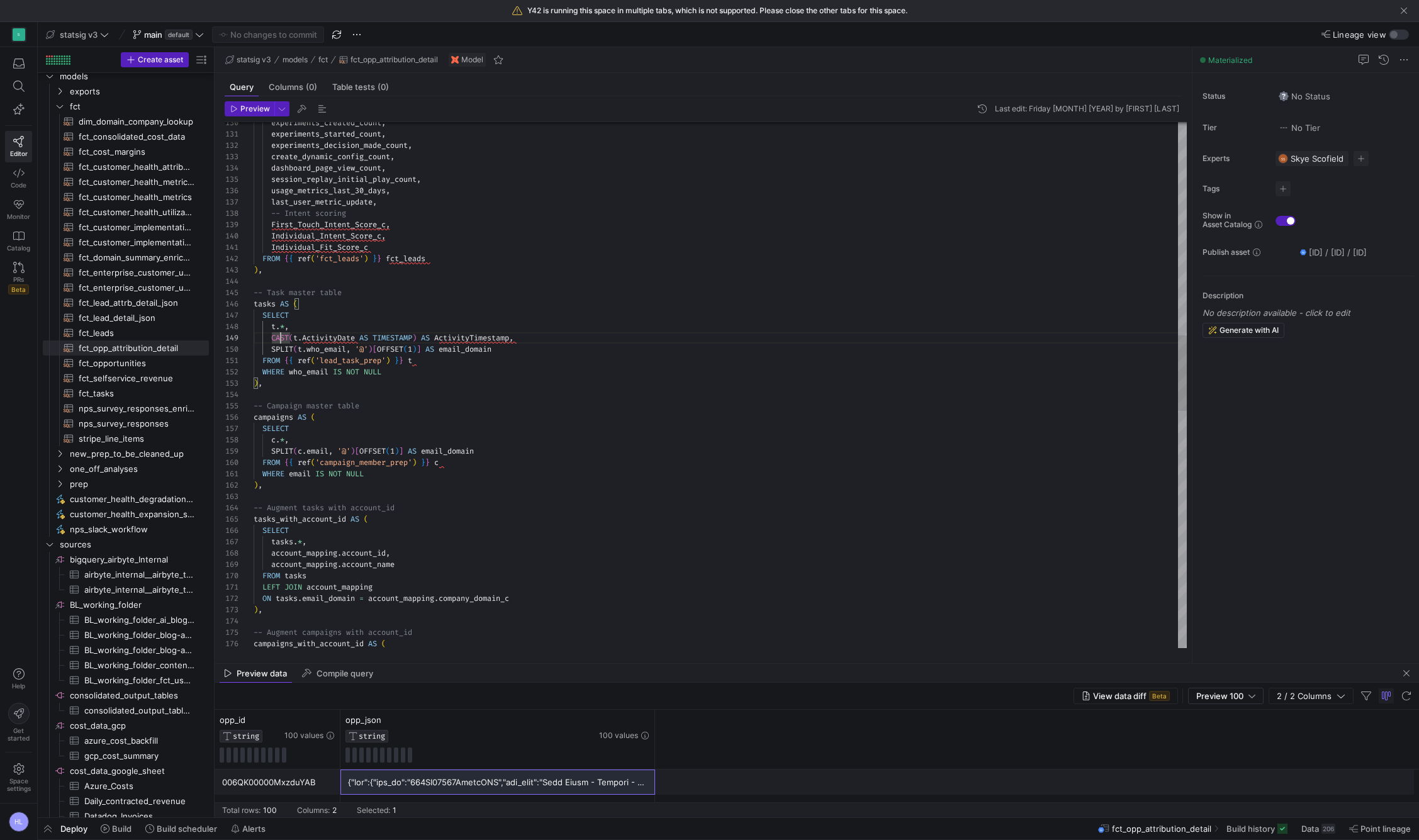 click on "who_email" at bounding box center (308, 372) 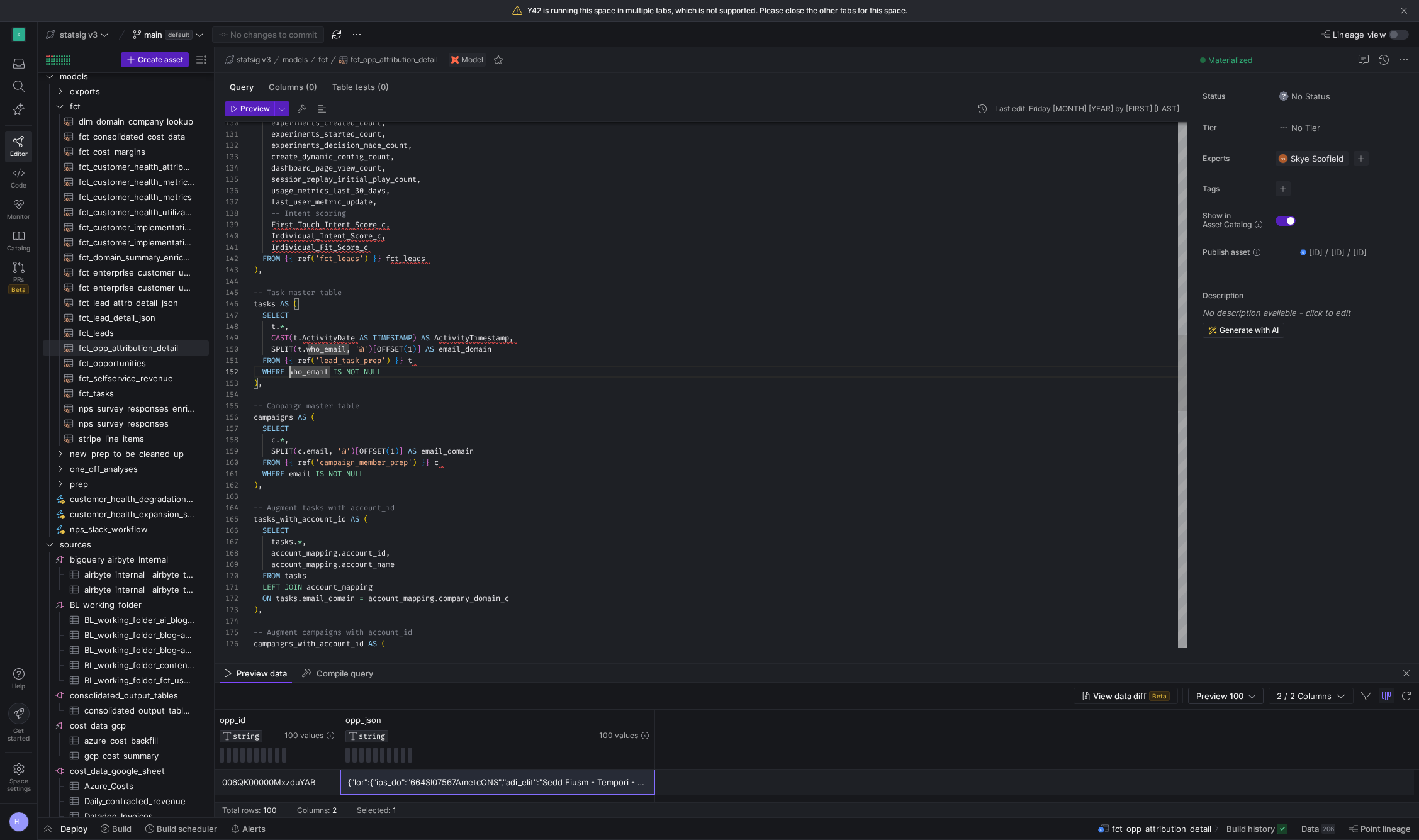 click at bounding box center (720, 395) 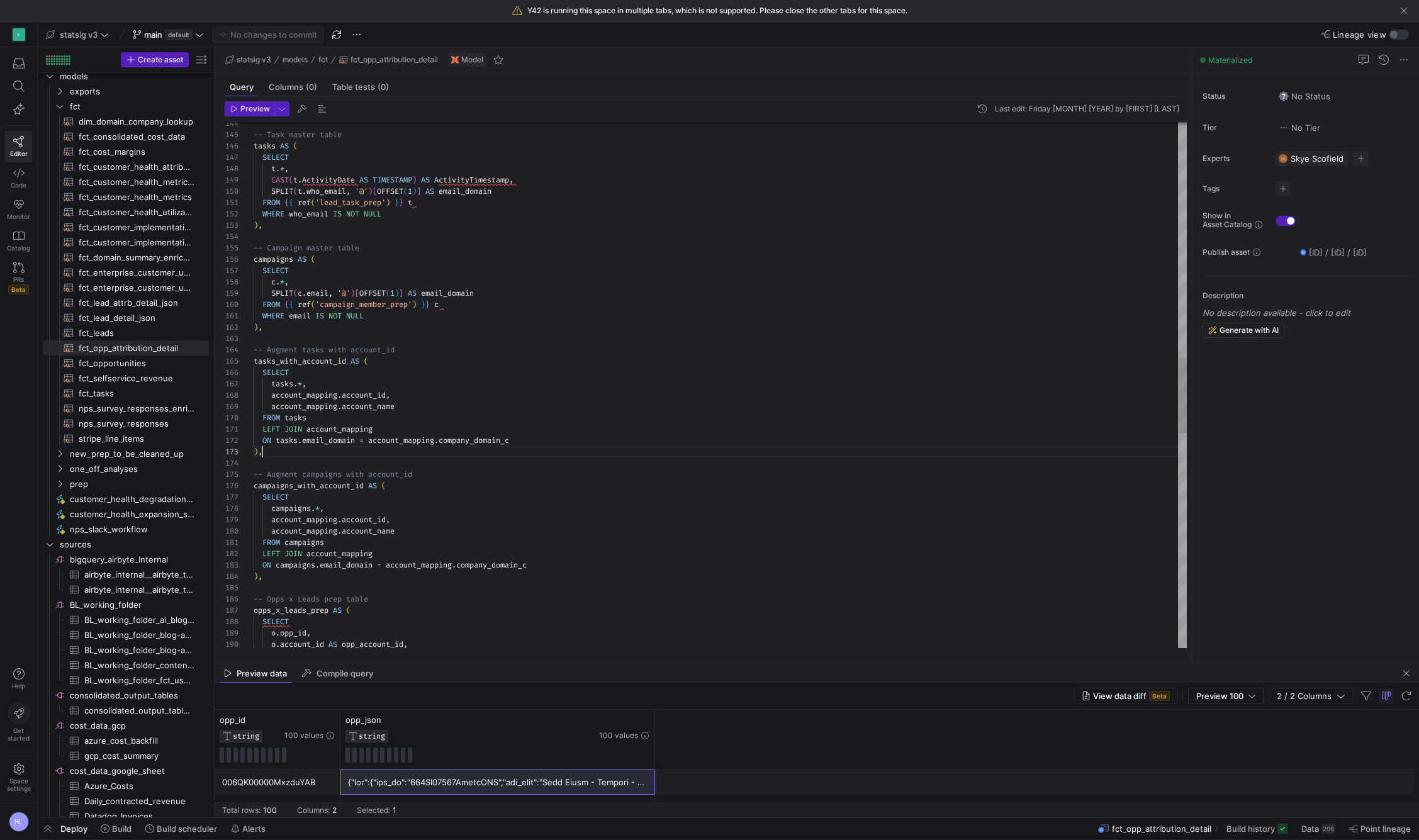 click on ") ," at bounding box center (720, 452) 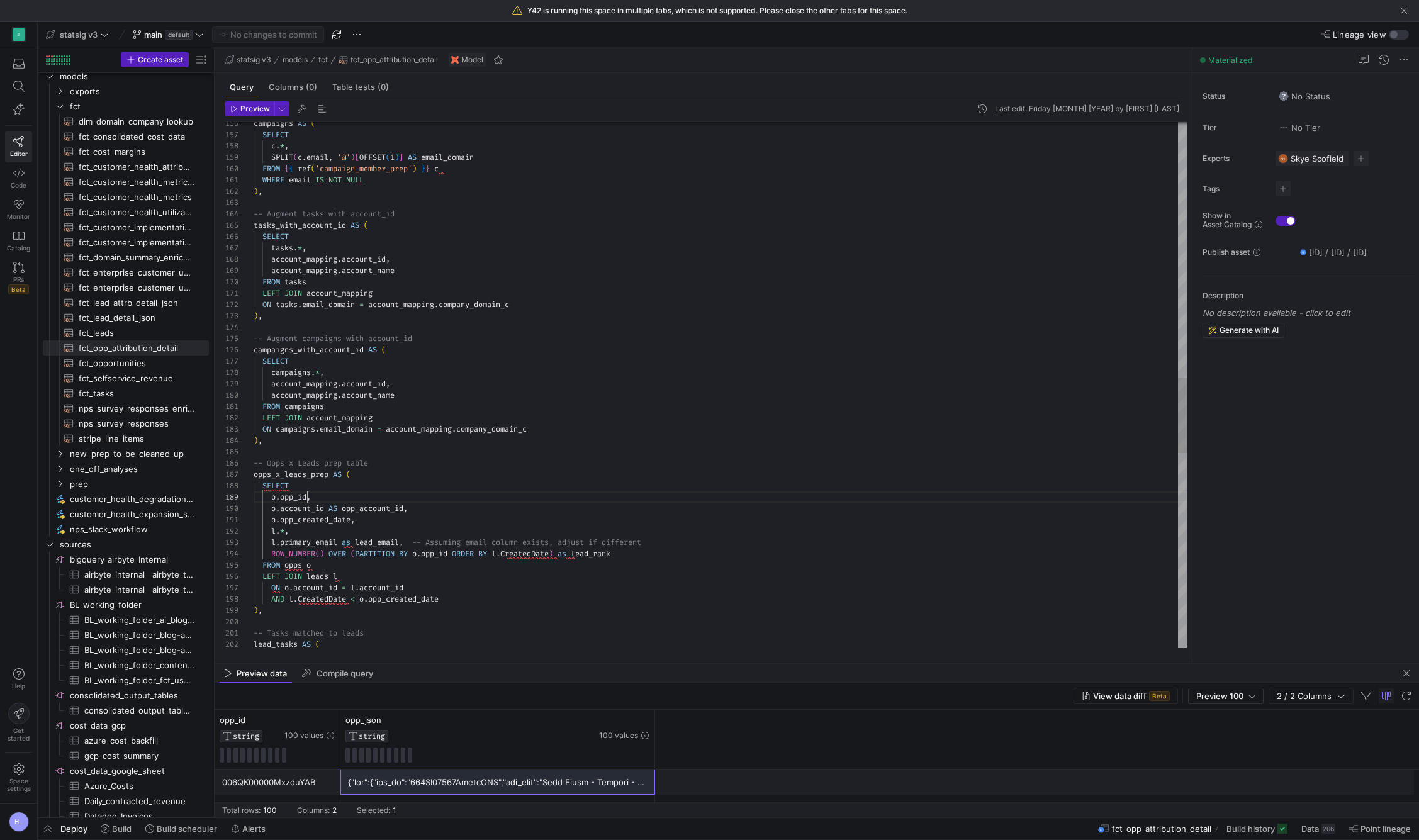 click on "campaigns   AS   (    SELECT      c . * ,      SPLIT ( c . email ,   '@' ) [ OFFSET ( 1 ) ]   AS   email_domain    FROM   { {   ref ( 'campaign_member_prep' )   } }   c    WHERE   email   IS   NOT   NULL ) , -- Augment tasks with account_id tasks_with_account_id  AS   (    SELECT      tasks . * ,      account_mapping . account_id ,      account_mapping . account_name    FROM   tasks    LEFT   JOIN   account_mapping    ON   tasks . email_domain   =   account_mapping . company_domain_c ) , -- Augment campaigns with account_id campaigns_with_account_id  AS   (    SELECT      campaigns . * ,      account_mapping . account_id ,      account_mapping . account_name    FROM   campaigns    LEFT   JOIN   account_mapping    ON   campaigns . email_domain   =   account_mapping . company_domain_c ) , -- Opps x Leads prep table opps_x_leads_prep  AS   (    SELECT      o . opp_id ,      o . account_id  AS   , o ." at bounding box center [314888, 312959] 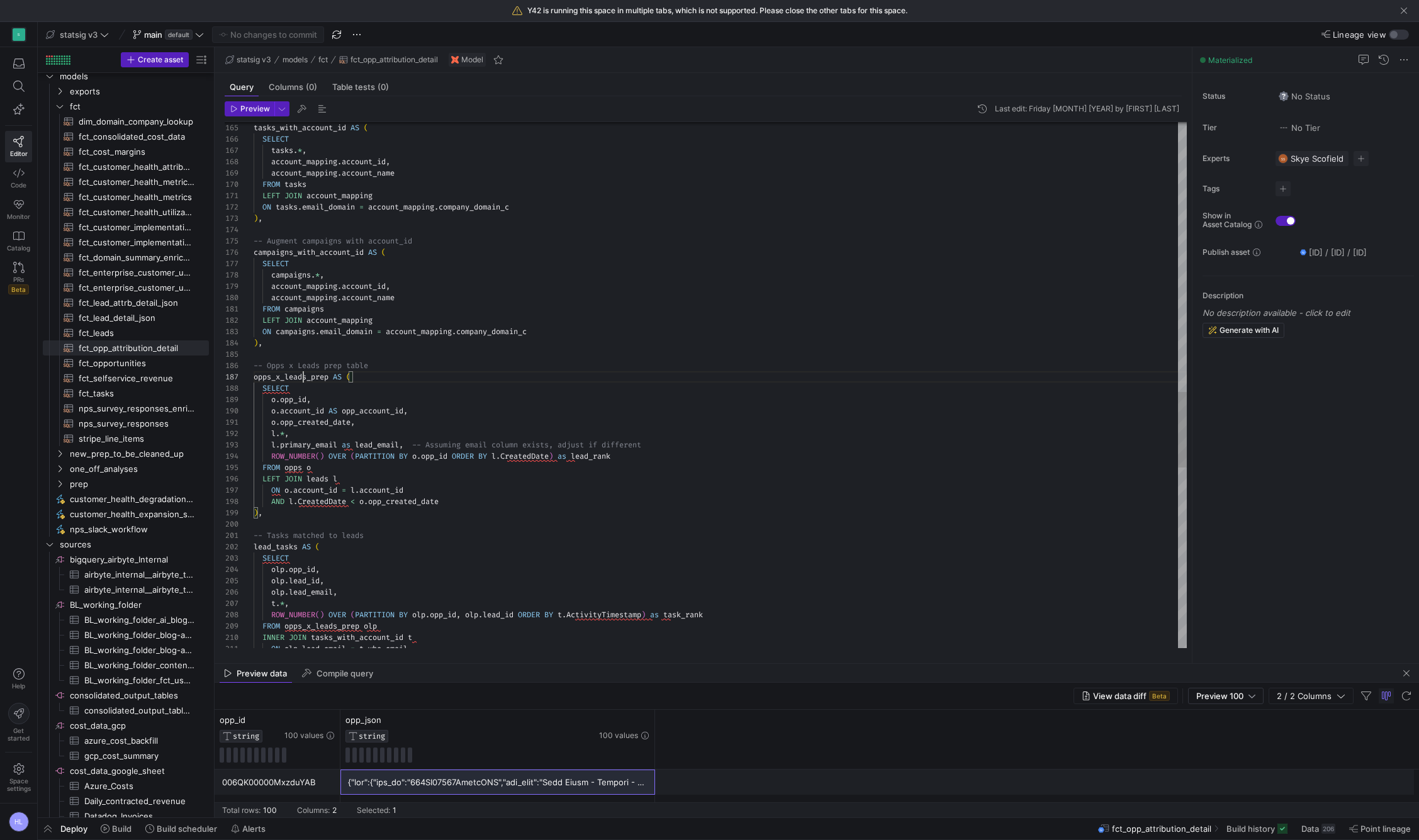 click on "opps_x_leads_prep" at bounding box center (291, 377) 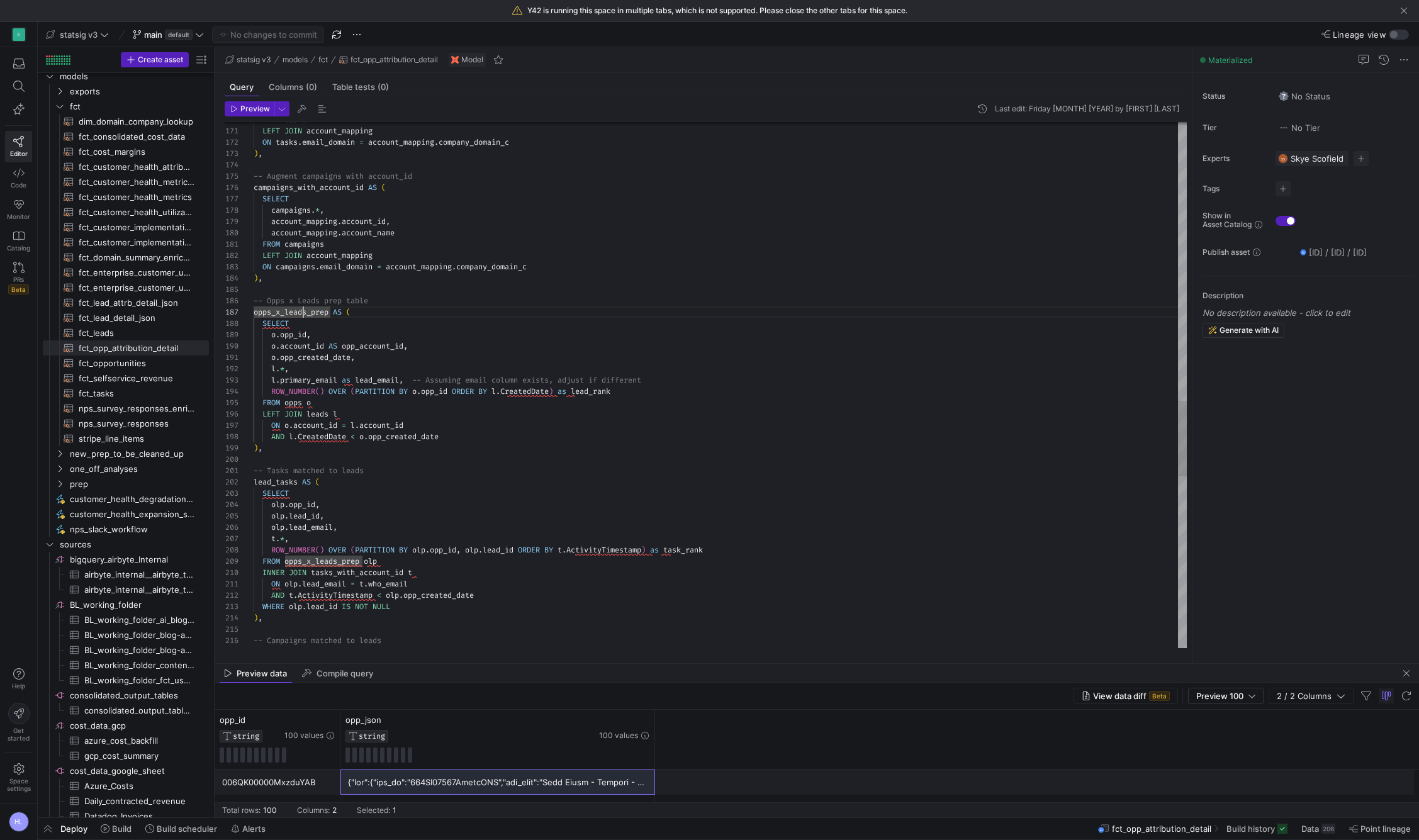click on "-- Tasks matched to leads" at bounding box center (308, 471) 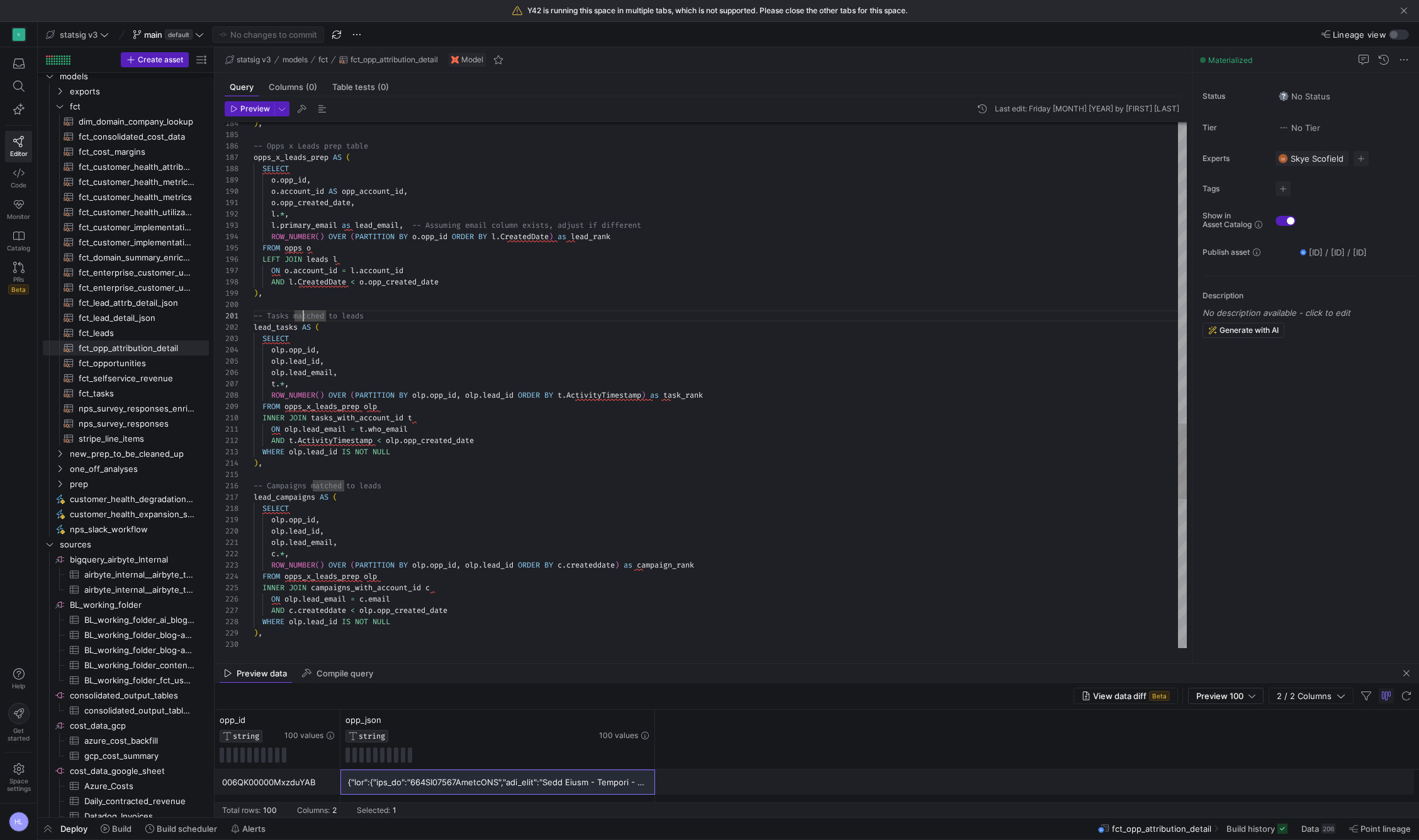 click on "ROW_NUMBER ( )   OVER   ( PARTITION   BY   olp . opp_id ,   olp . lead_id   ORDER   BY   c . createddate )   as   campaign_rank" at bounding box center [720, 565] 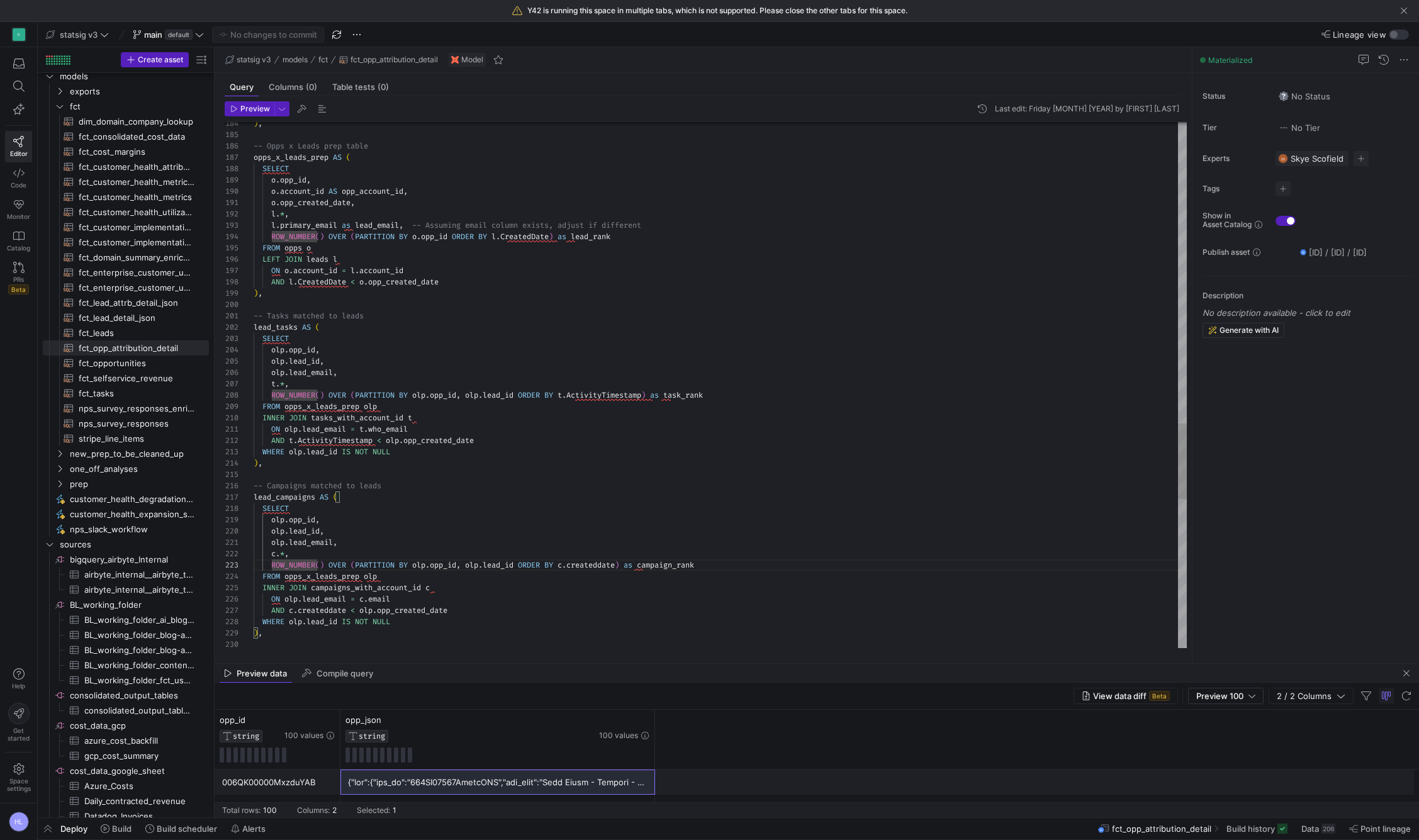 click on ") , -- Opps x Leads prep table opps_x_leads_prep   AS   (    SELECT      o . opp_id ,      o . account_id   AS   opp_account_id ,      o . opp_created_date ,      l . * ,      l . primary_email   as   lead_email ,    -- Assuming email column exists, adjust if differe nt      ROW_NUMBER ( )   OVER   ( PARTITION   BY   o . opp_id   ORDER   BY   l . CreatedDate )   as   lead_rank    FROM   opps   o    LEFT   JOIN   leads   l      ON   o . account_id   =   l . account_id      AND   l . CreatedDate   <   o . opp_created_date ) , -- Tasks matched to leads lead_tasks   AS   (    SELECT      olp . opp_id ,      olp . lead_id ,      olp . lead_email ,      t . * ,      ROW_NUMBER ( )   OVER   ( PARTITION   BY   olp . opp_id ,   olp . lead_id   ORDER   BY   t . ActivityTimestamp )   as   task_rank    FROM   opps_x_leads_prep   olp    INNER   JOIN   tasks_with_account_id   t      ON   olp . =" at bounding box center [314888, 312642] 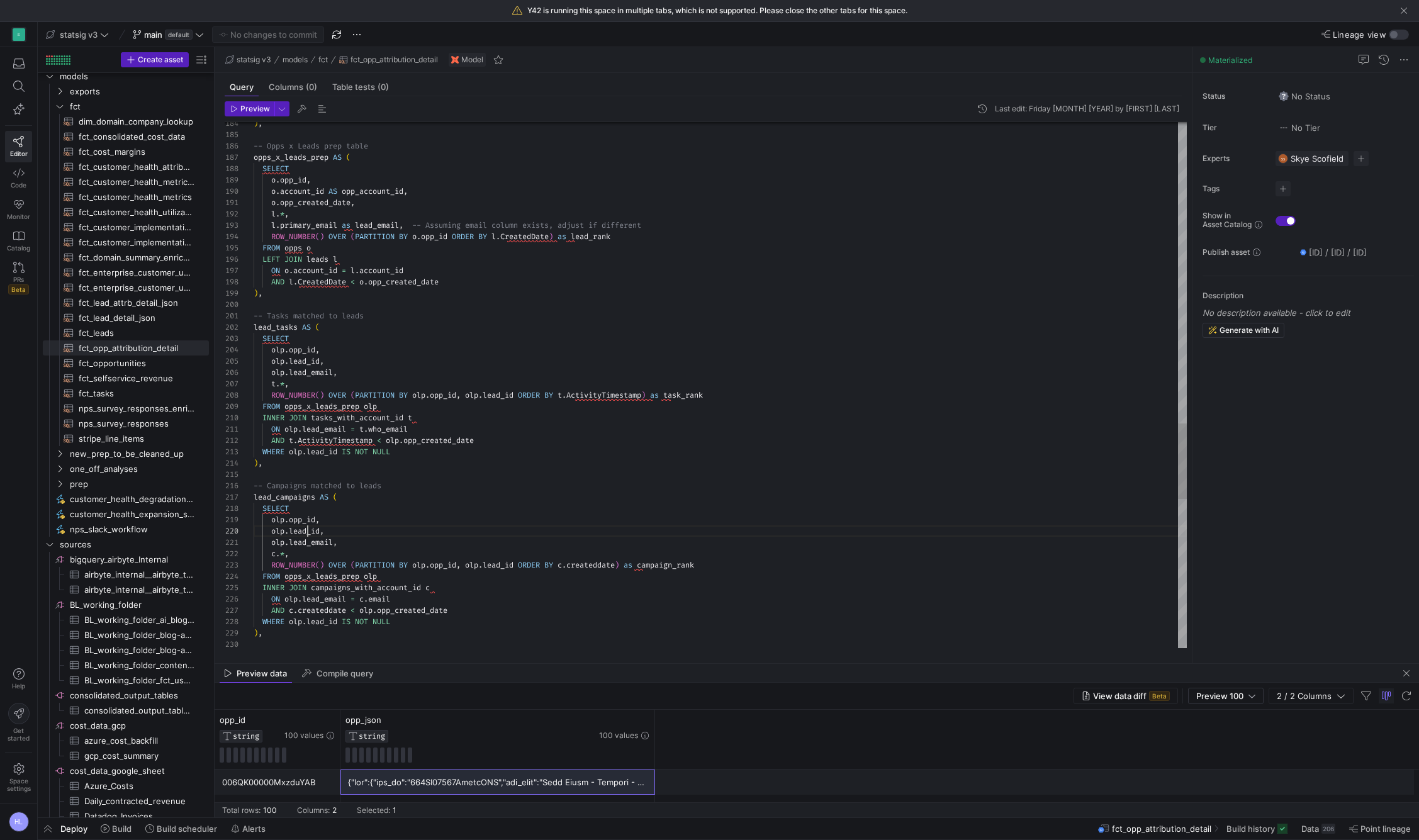 click on "olp . lead_id ," at bounding box center [720, 531] 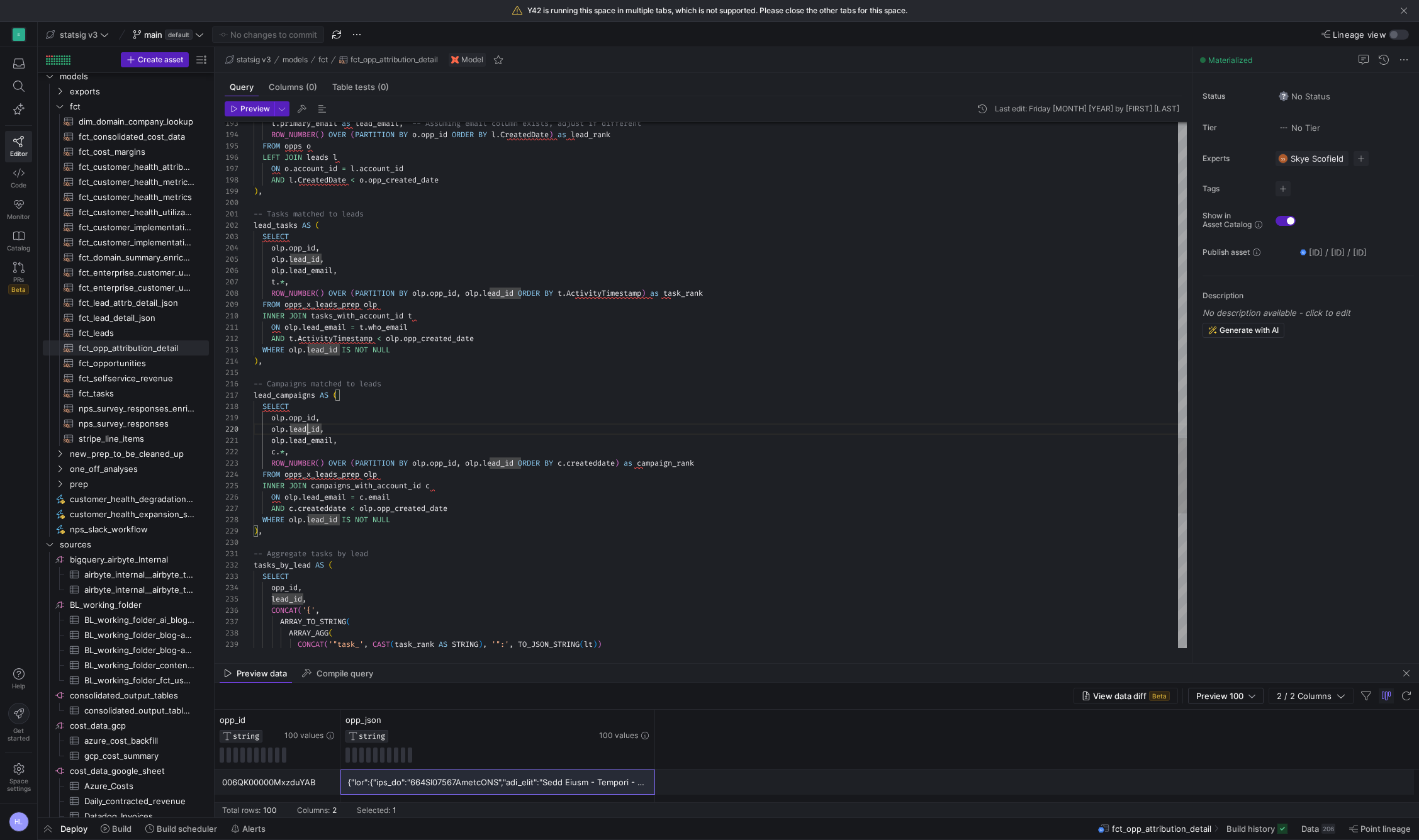 scroll, scrollTop: 0, scrollLeft: 0, axis: both 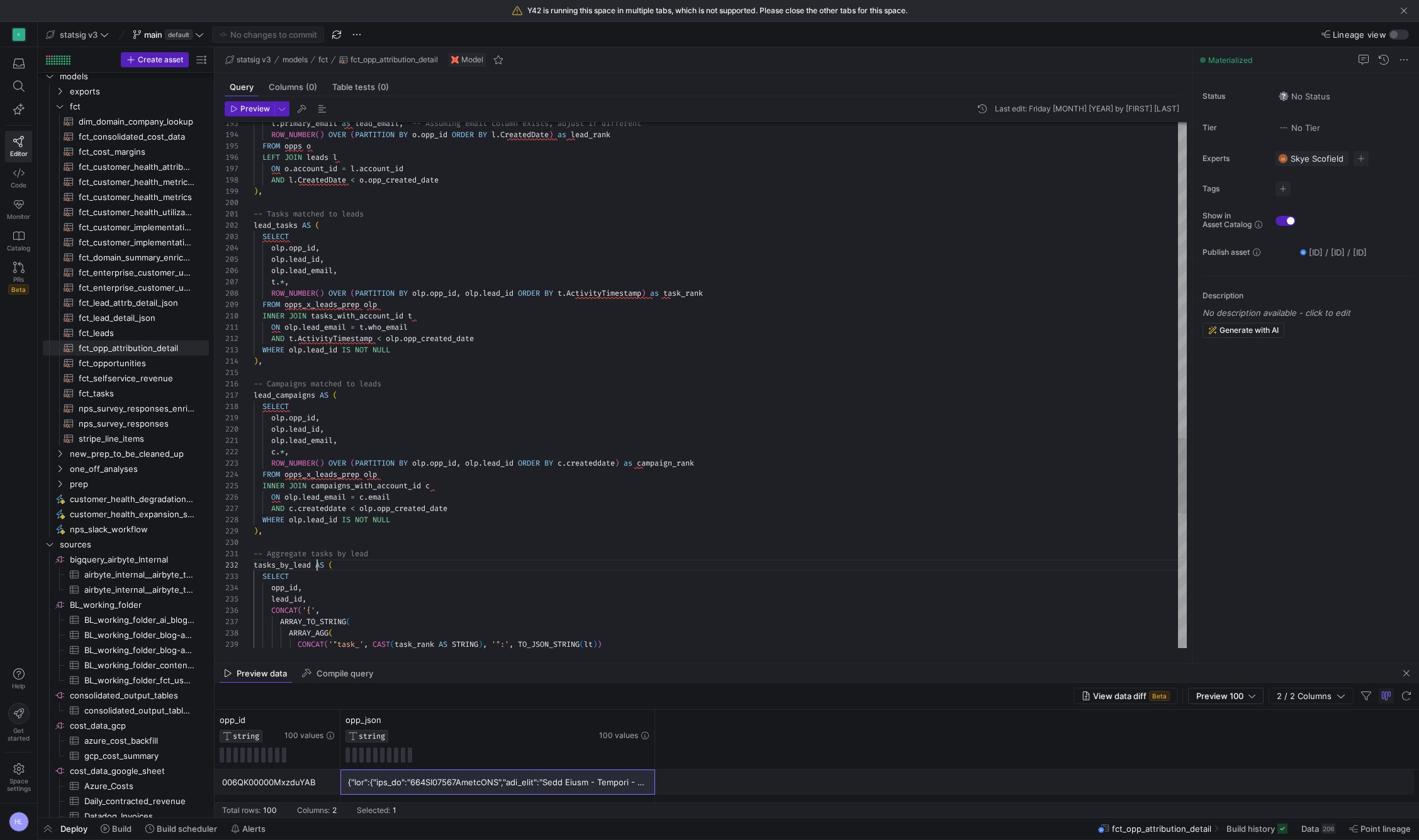 click at bounding box center [313, 565] 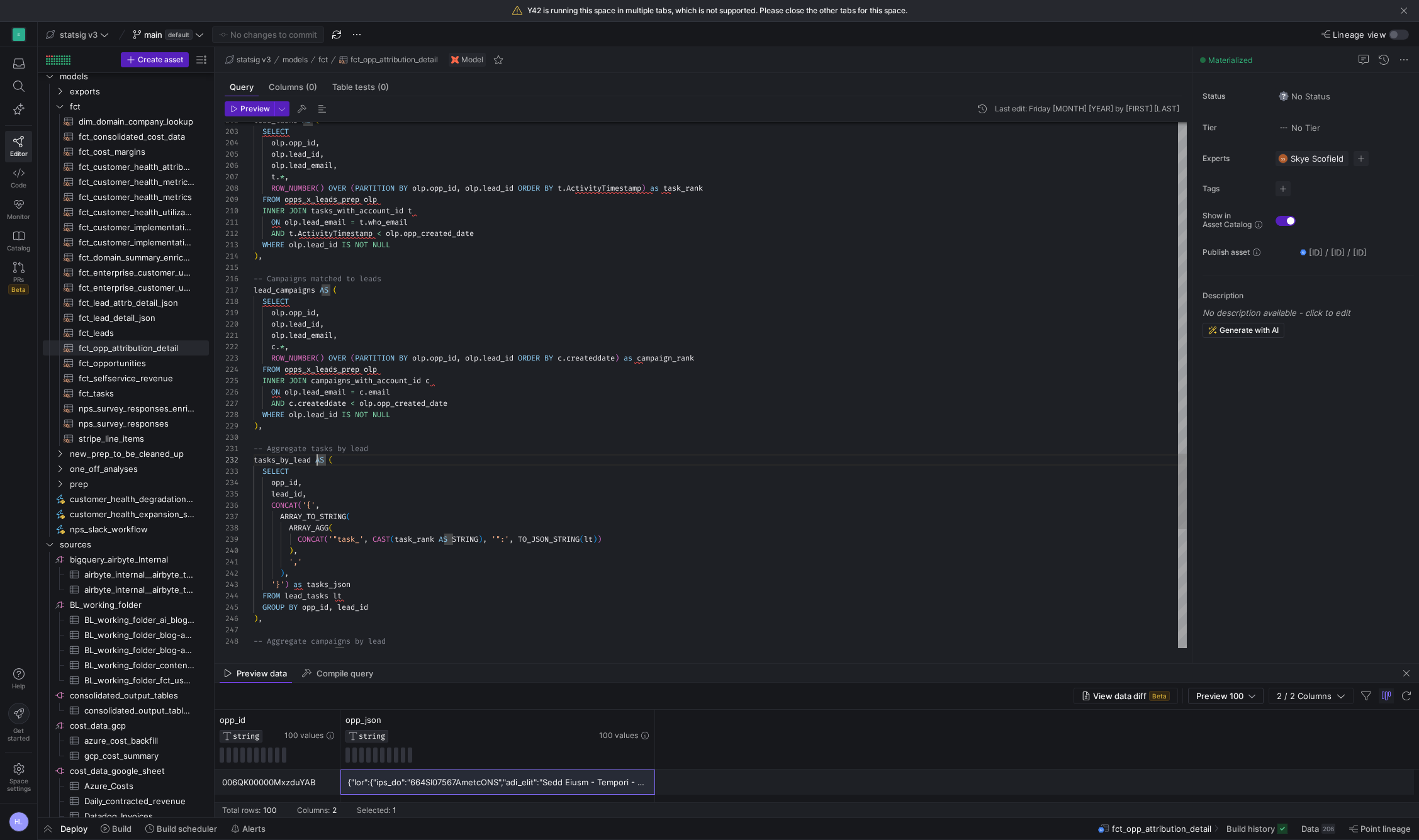 click on "SELECT" at bounding box center (720, 471) 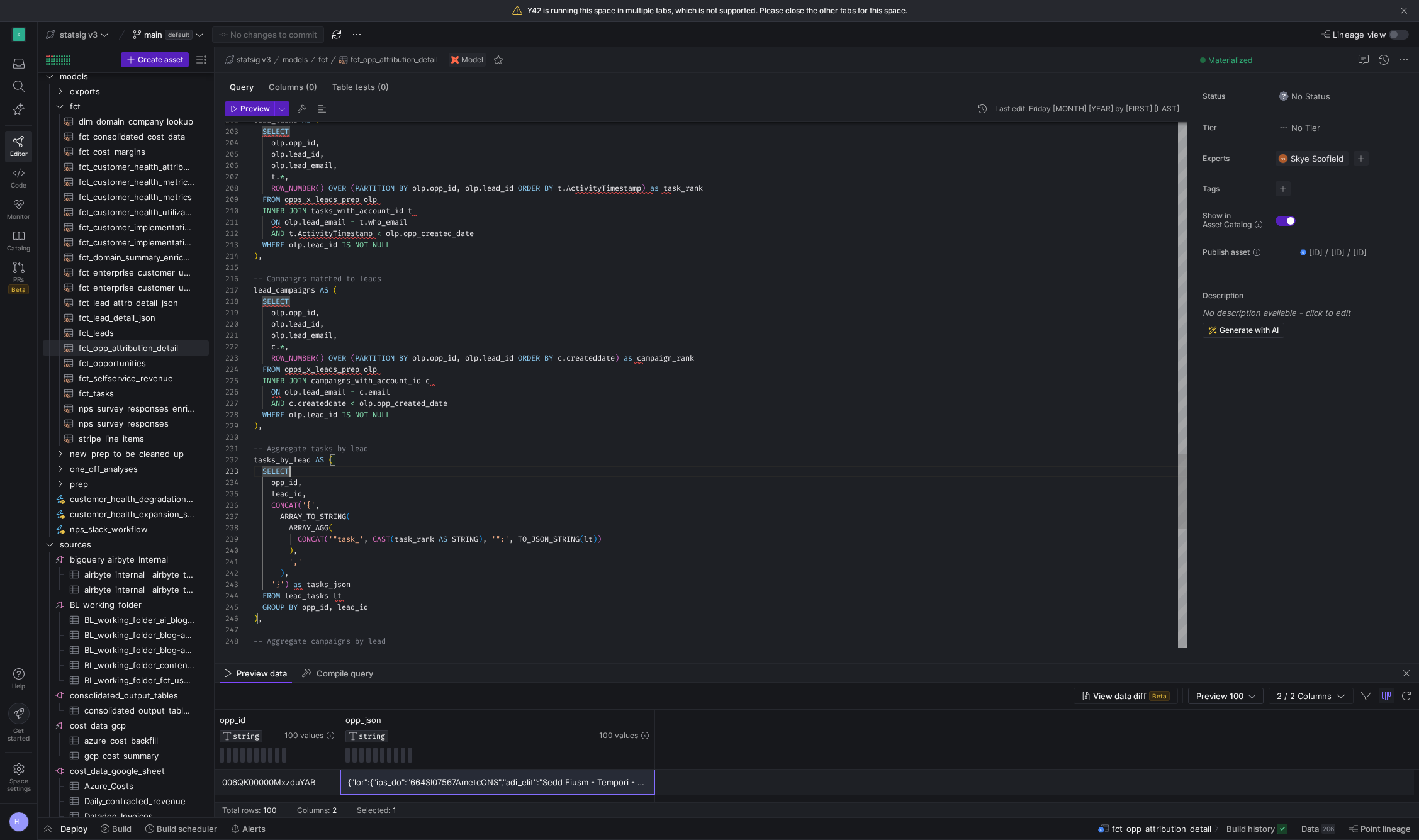 click on "tasks_by_lead" at bounding box center (282, 460) 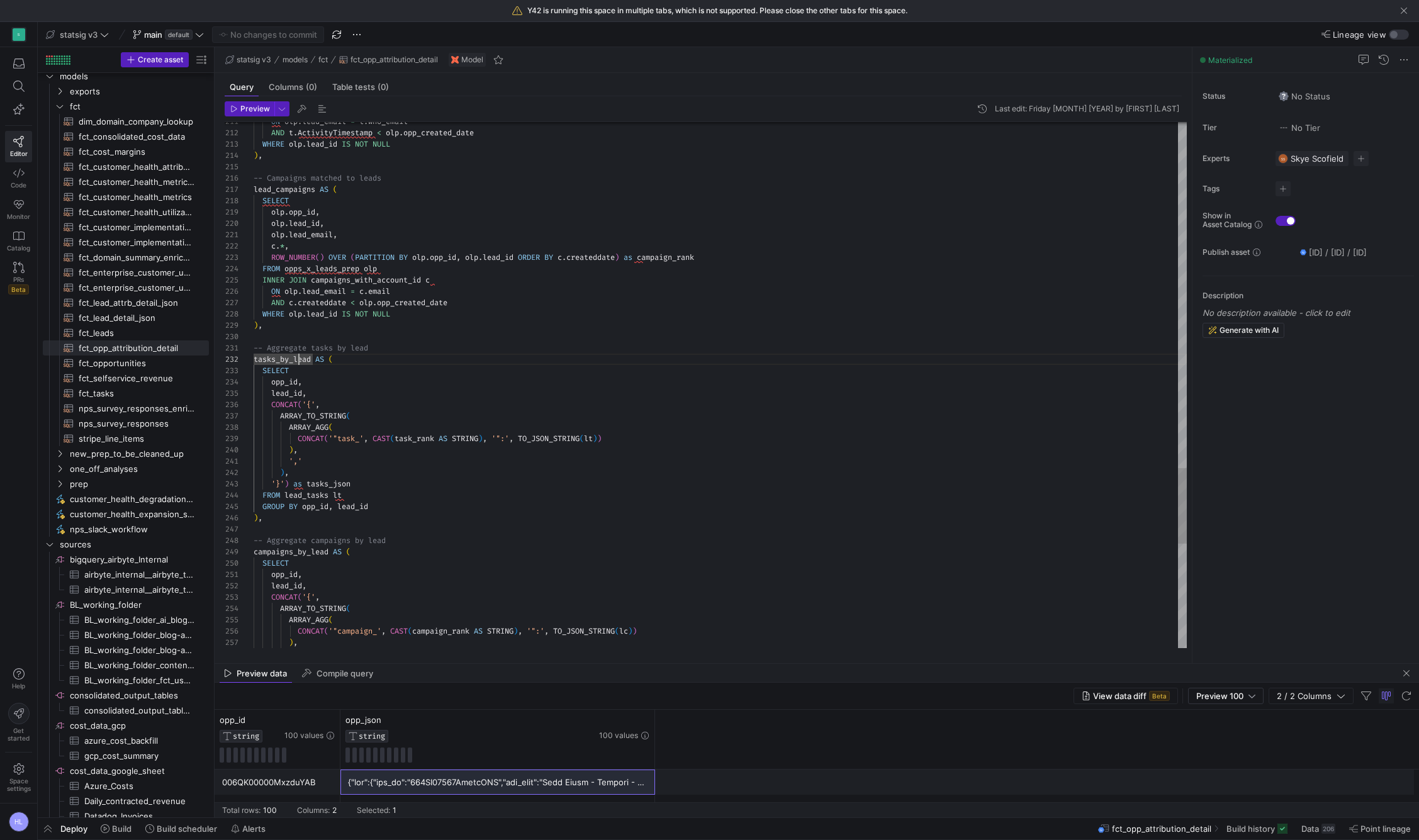 click on "ARRAY_TO_STRING" at bounding box center (313, 608) 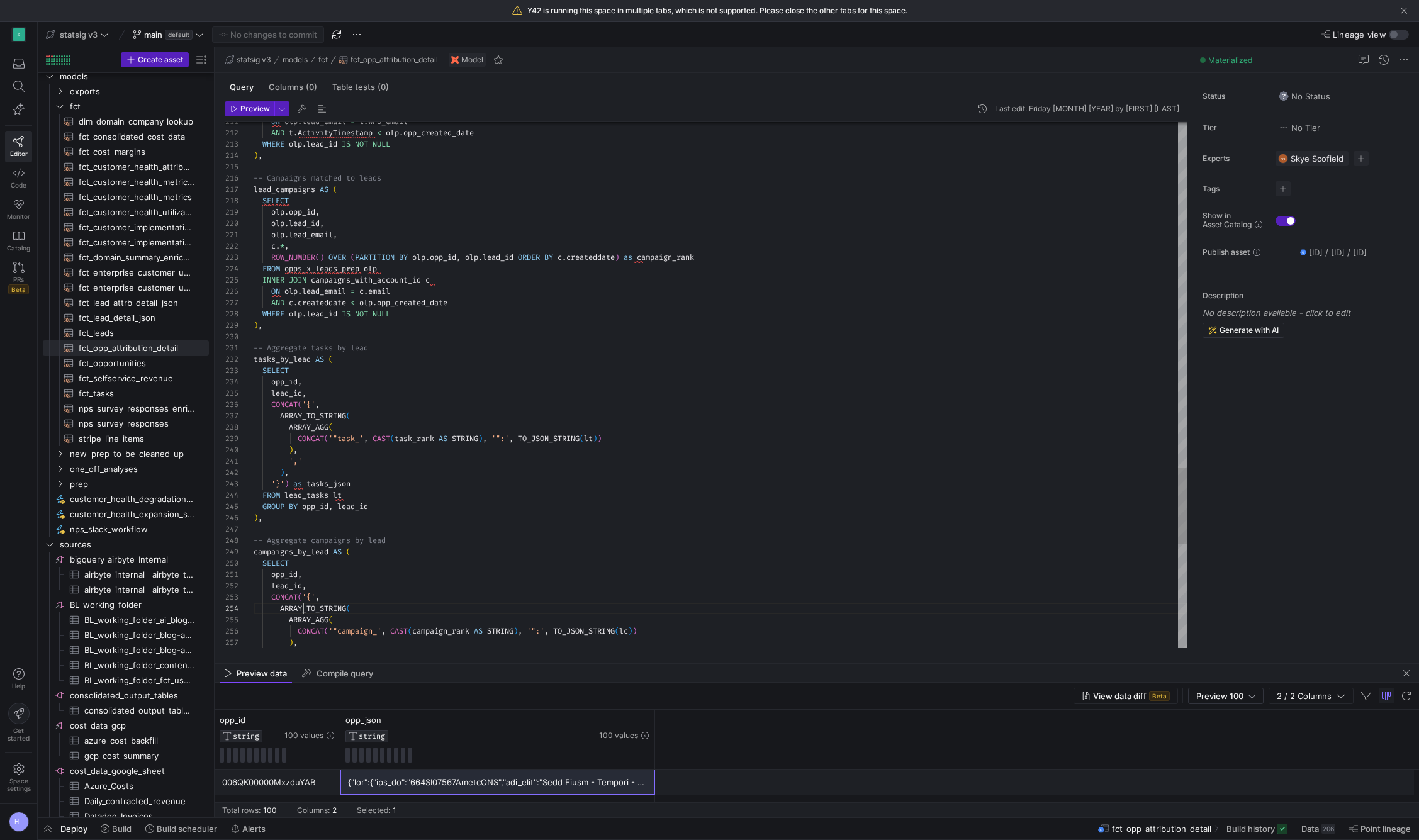 click on "ON   olp . lead_email   =   t . who_email      AND   t . ActivityTimestamp   <   olp . opp_created_date    WHERE   olp . lead_id   IS   NOT   NULL ) , -- Campaigns matched to leads lead_campaigns  AS   (    SELECT      olp . opp_id ,      olp . lead_id ,      olp . lead_email ,      c . * ,      ROW_NUMBER ( )   OVER   ( PARTITION   BY   olp . opp_id ,   olp . lead_id   ORDER   BY   c . createddate )   as   campaign_rank    FROM   opps_x_leads_prep   olp    INNER   JOIN   campaigns_with_account_id   c      ON   olp . lead_email   =   c . email      AND   c . createddate   <   olp . opp_created_date    WHERE   olp . lead_id   IS   NOT   NULL ) , -- Aggregate tasks by lead tasks_by_lead  AS   (    SELECT      opp_id ,      lead_id ,      CONCAT ( '{' ,        ARRAY_TO_STRING (          ARRAY_AGG (            CONCAT ( '"task_' ,   CAST ( task_rank  AS   STRING ) ,   '":'" at bounding box center (314888, 312334) 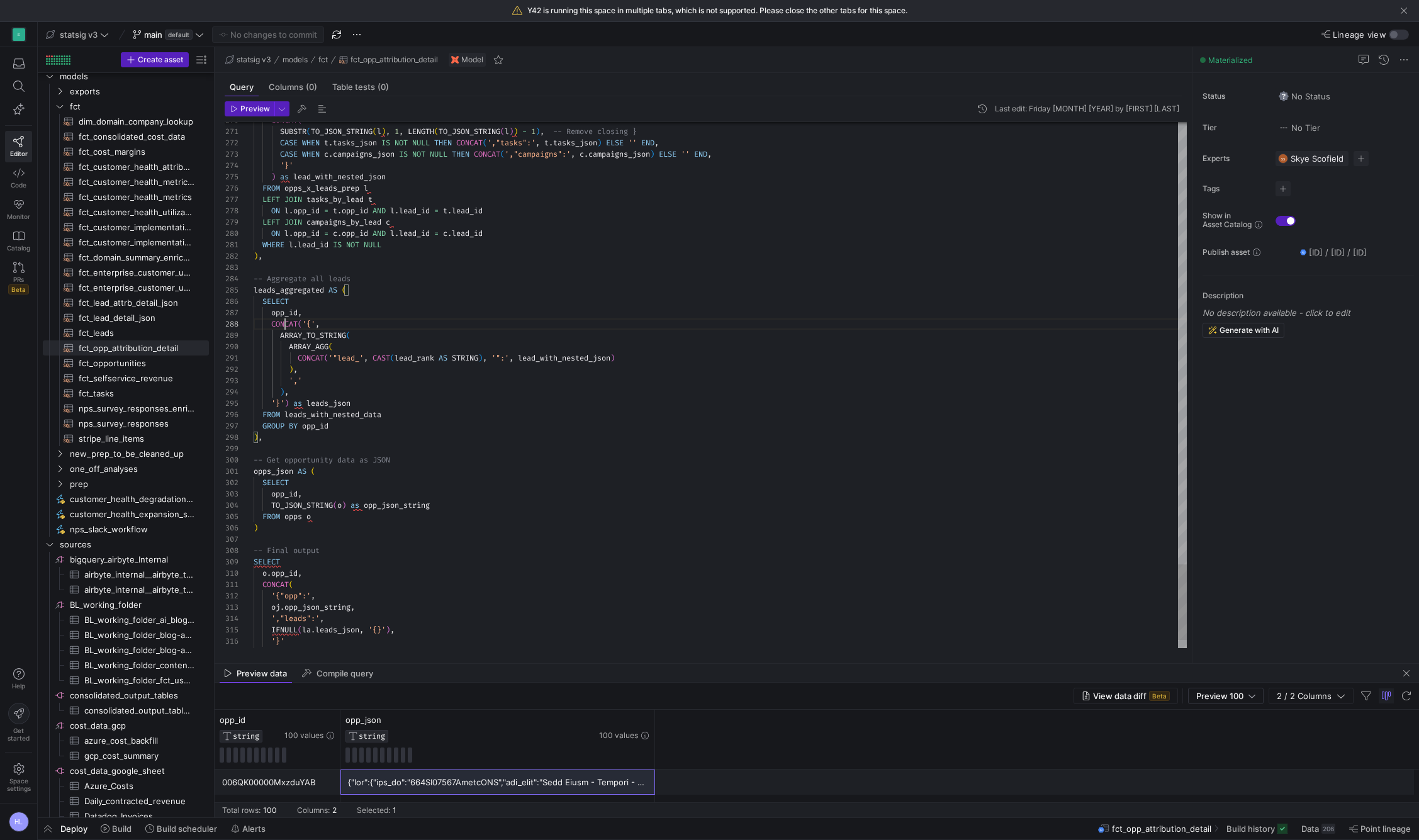 click on "CONCAT" at bounding box center [284, 324] 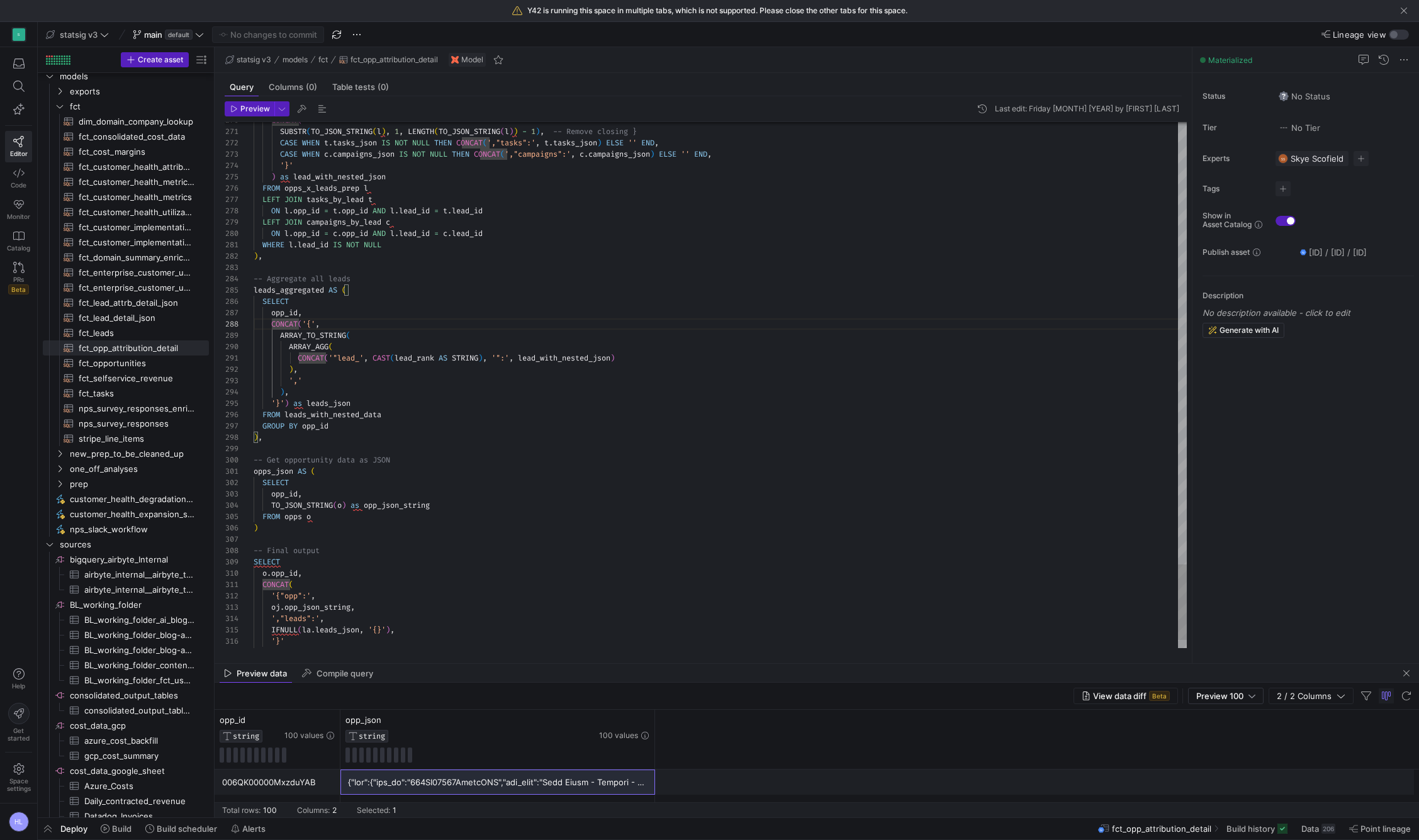 click on "," at bounding box center [300, 494] 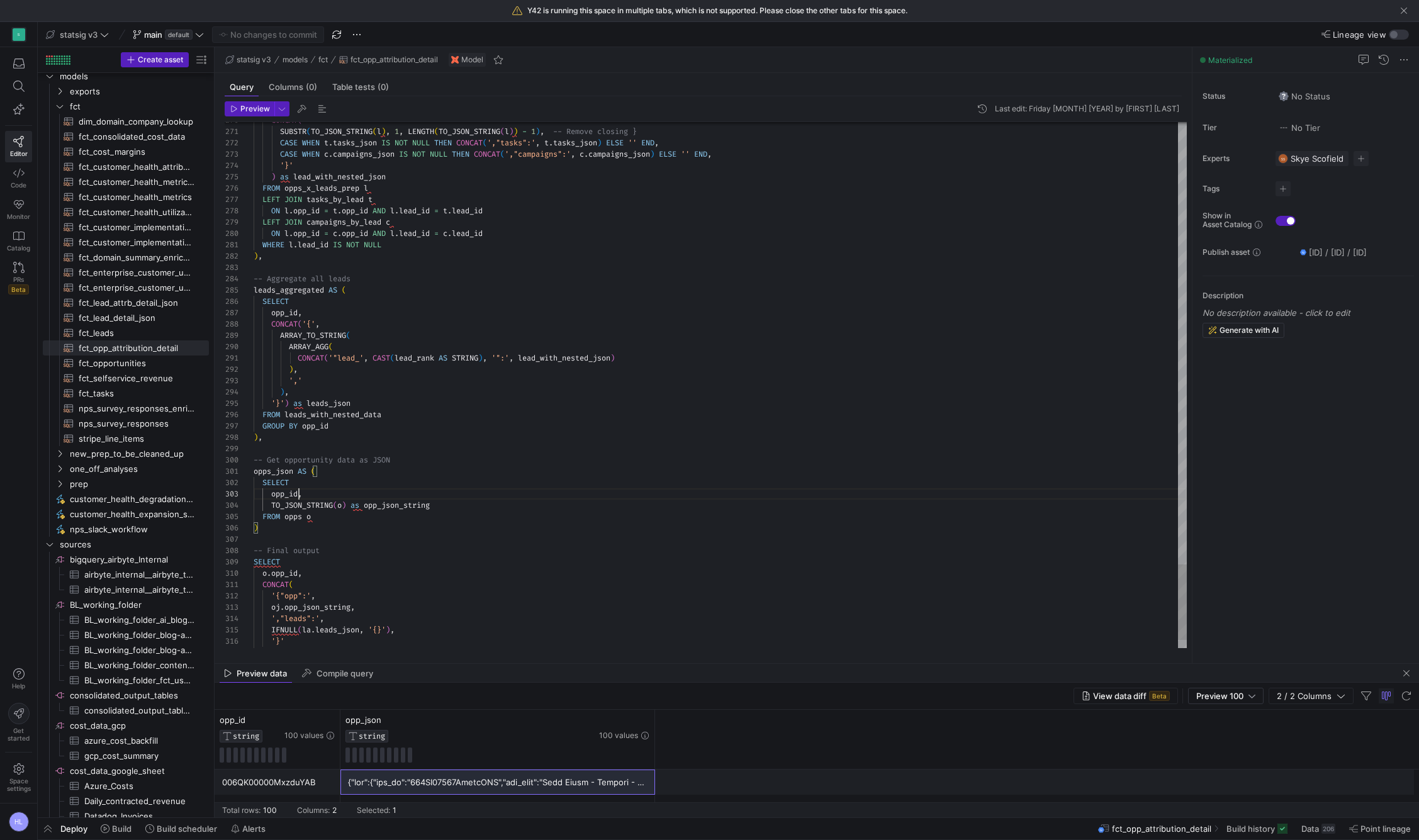 scroll, scrollTop: 23, scrollLeft: 45, axis: both 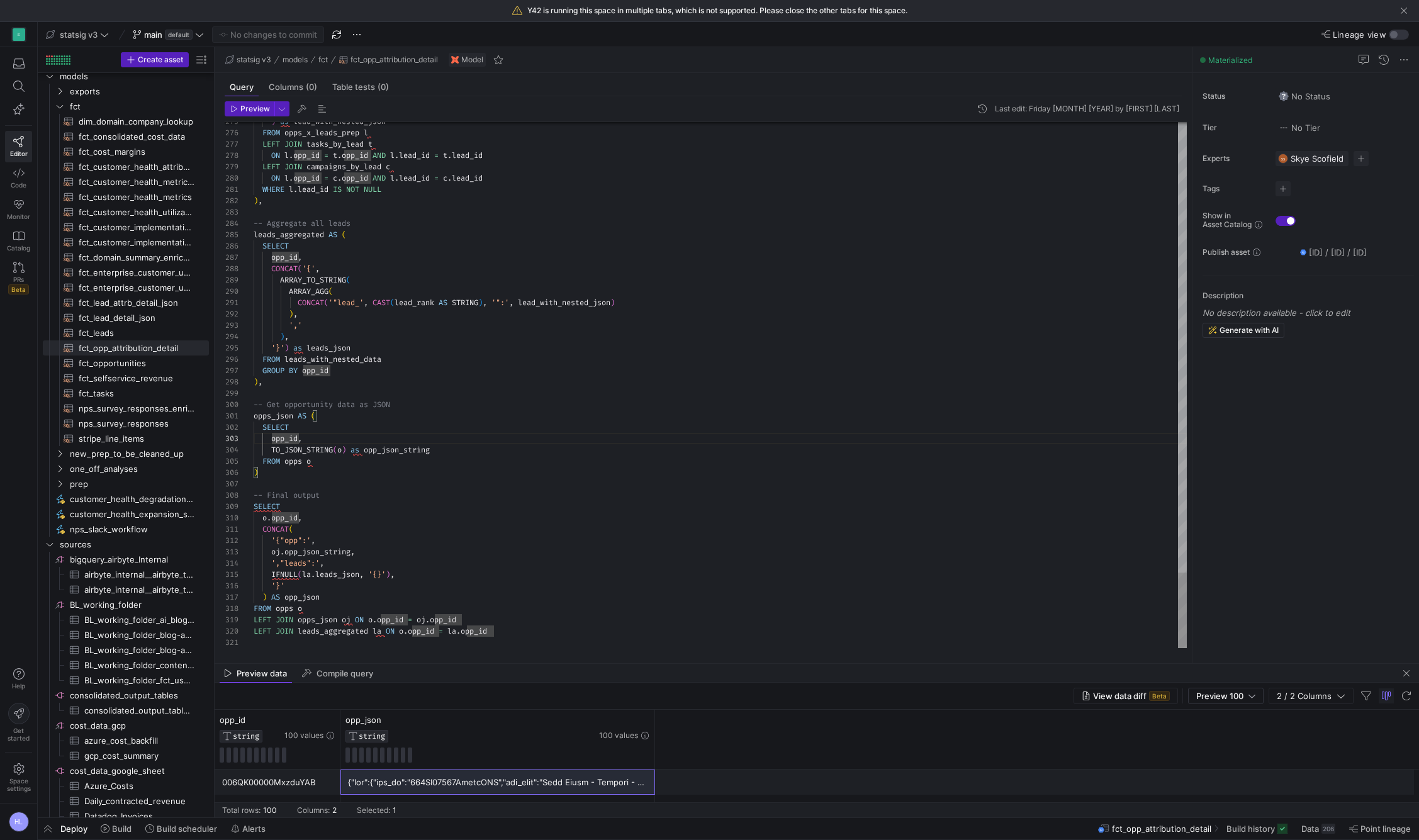 click on "'{"opp":'" at bounding box center (291, 540) 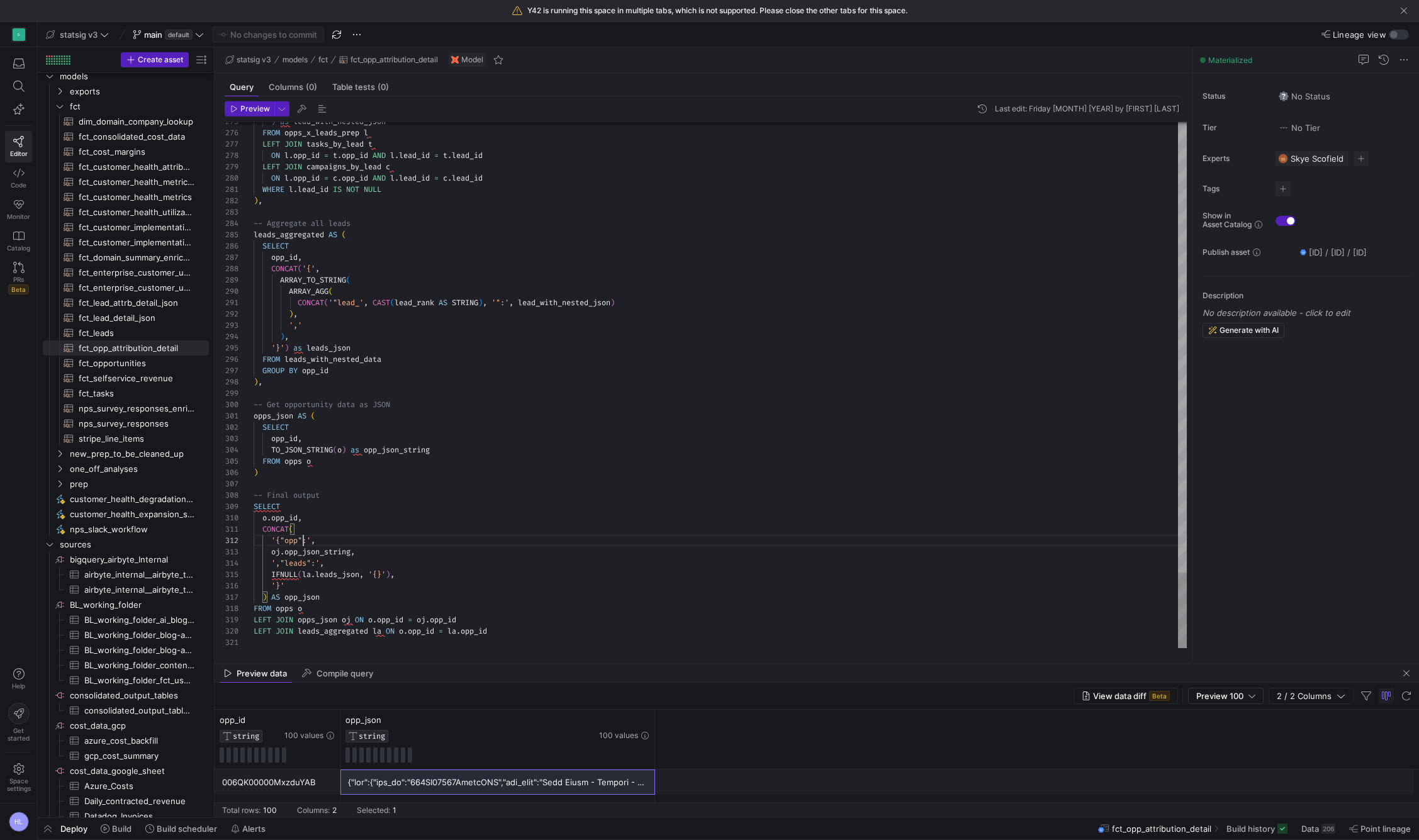 click on "leads_aggregated" at bounding box center (333, 631) 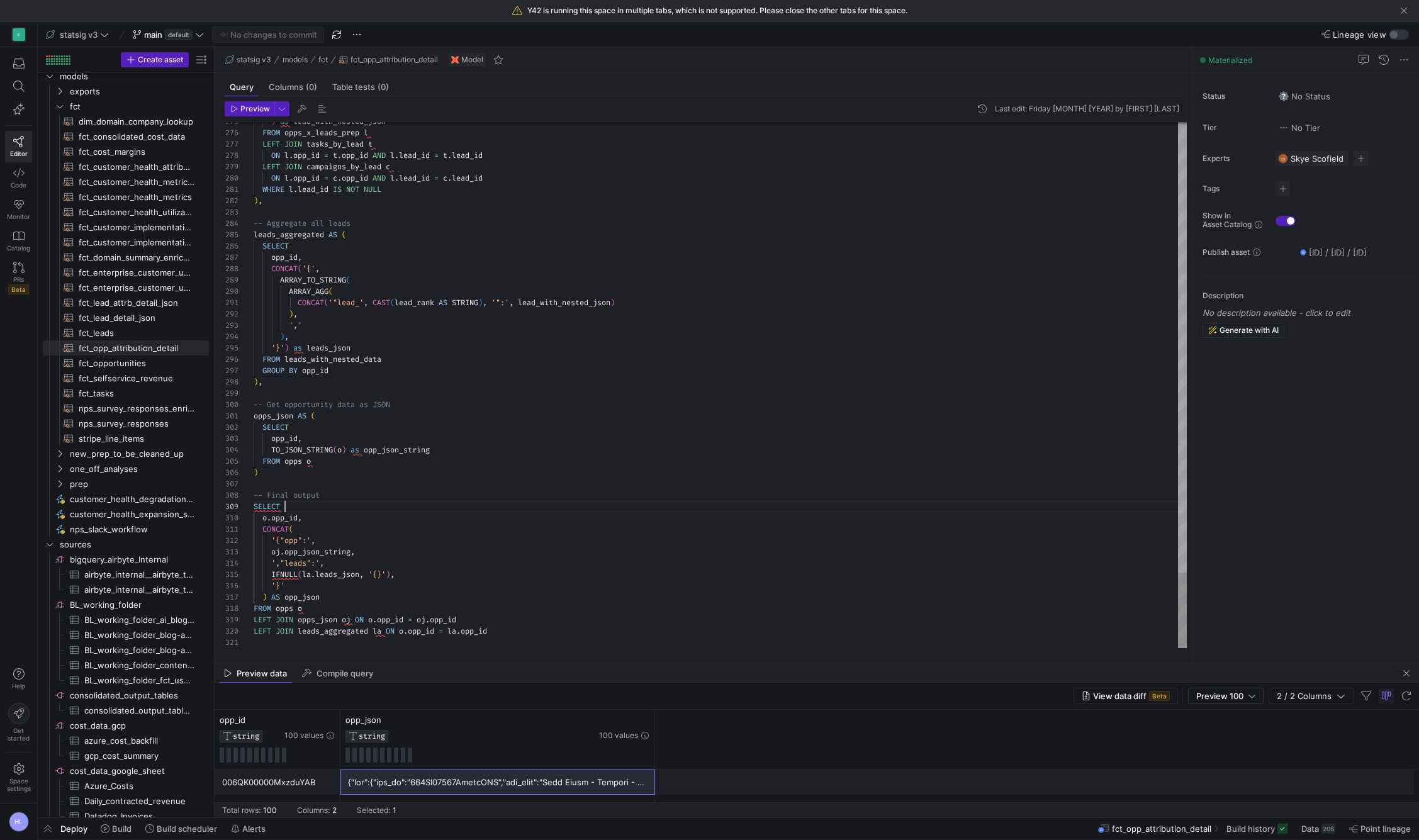 click on "SELECT" at bounding box center [720, 507] 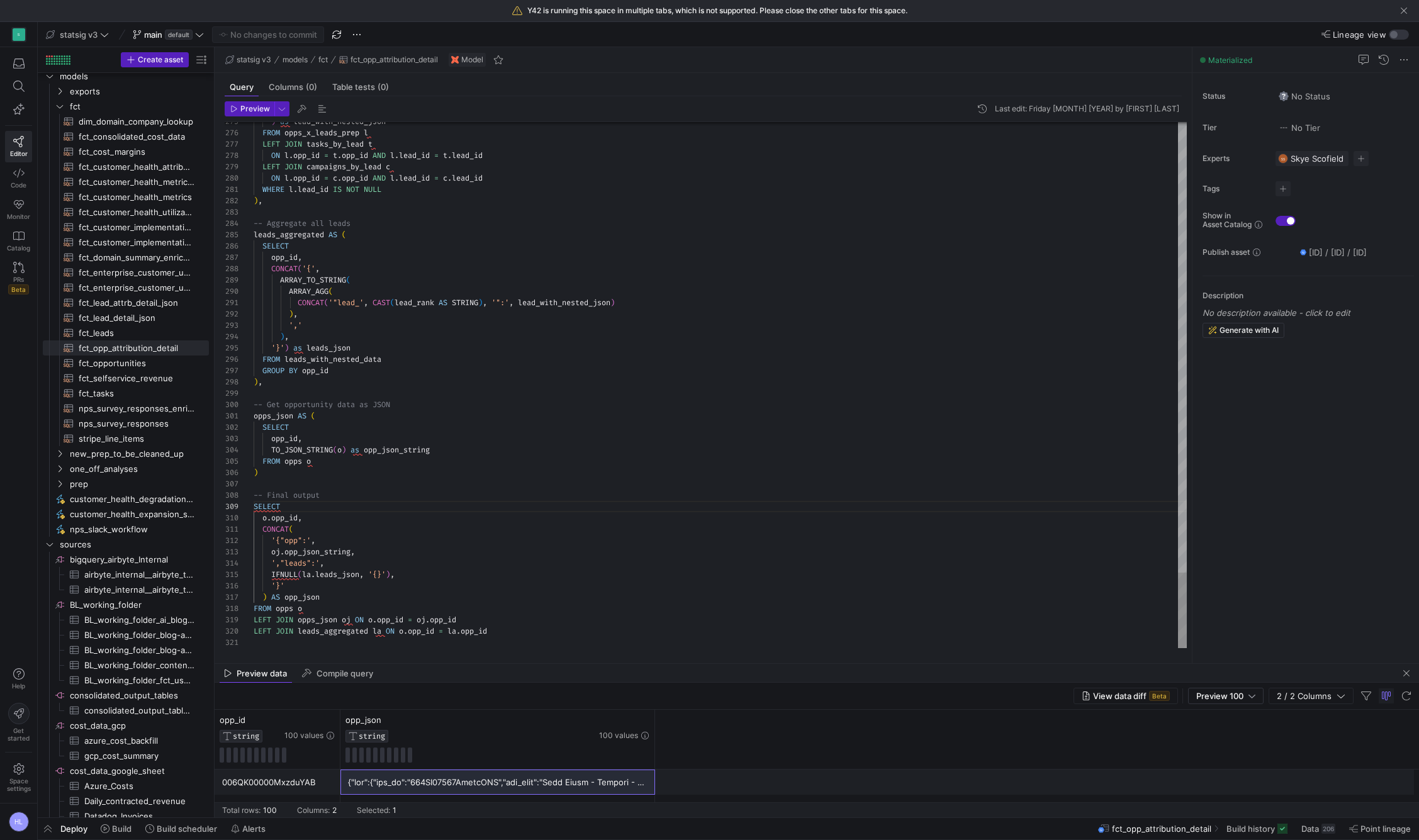 click on "TO_JSON_STRING" at bounding box center (302, 450) 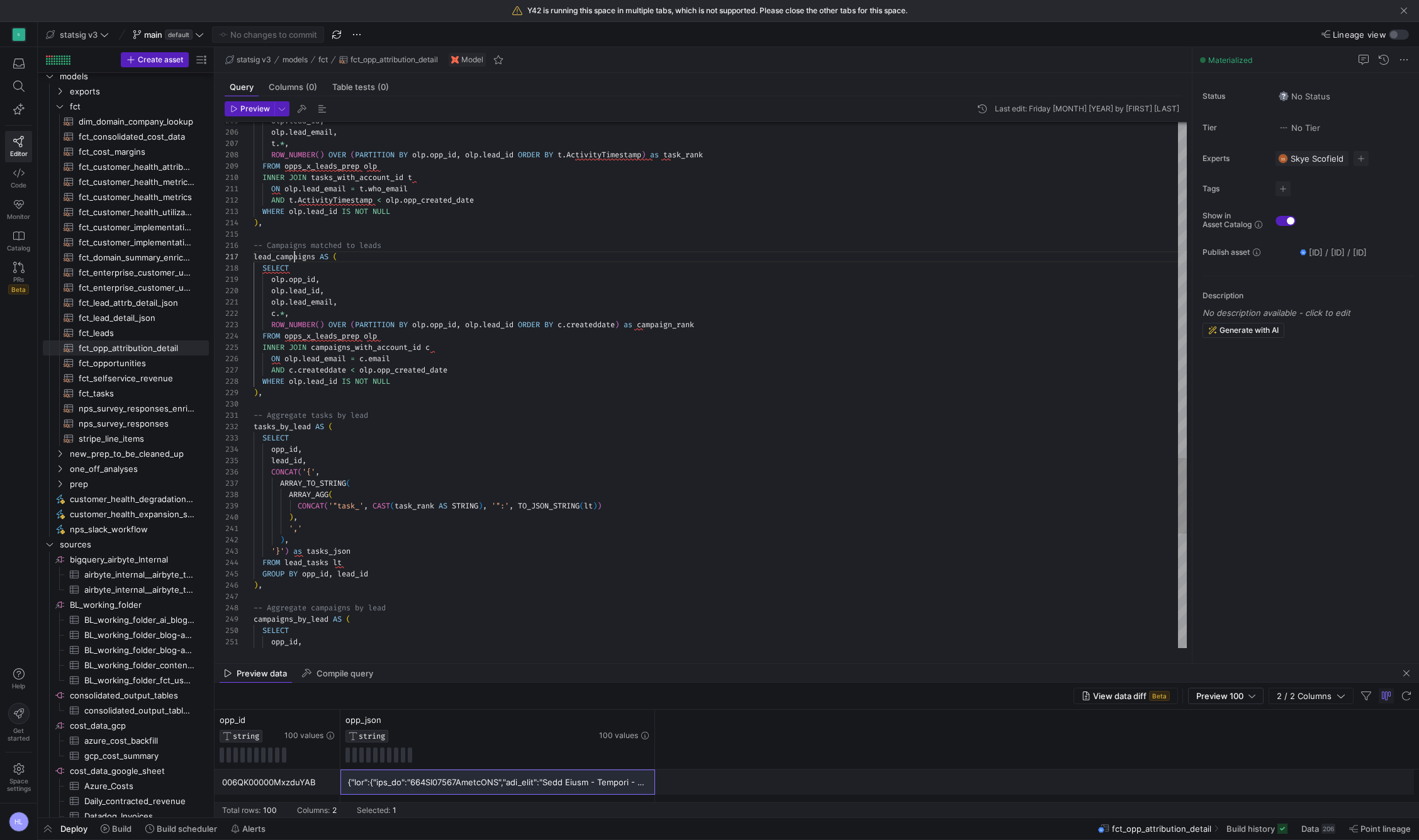 click on "lead_campaigns" at bounding box center (284, 257) 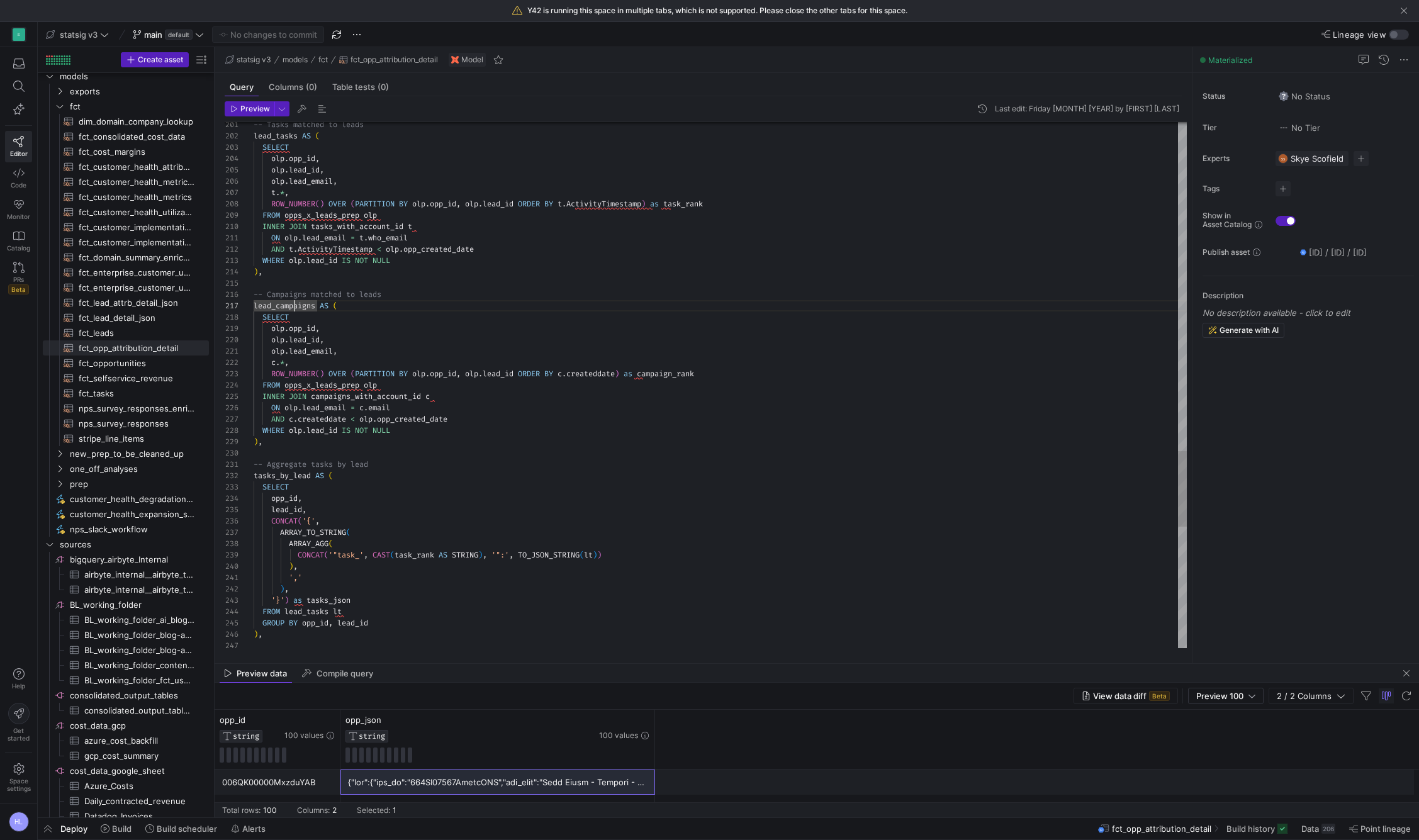 click at bounding box center (720, 283) 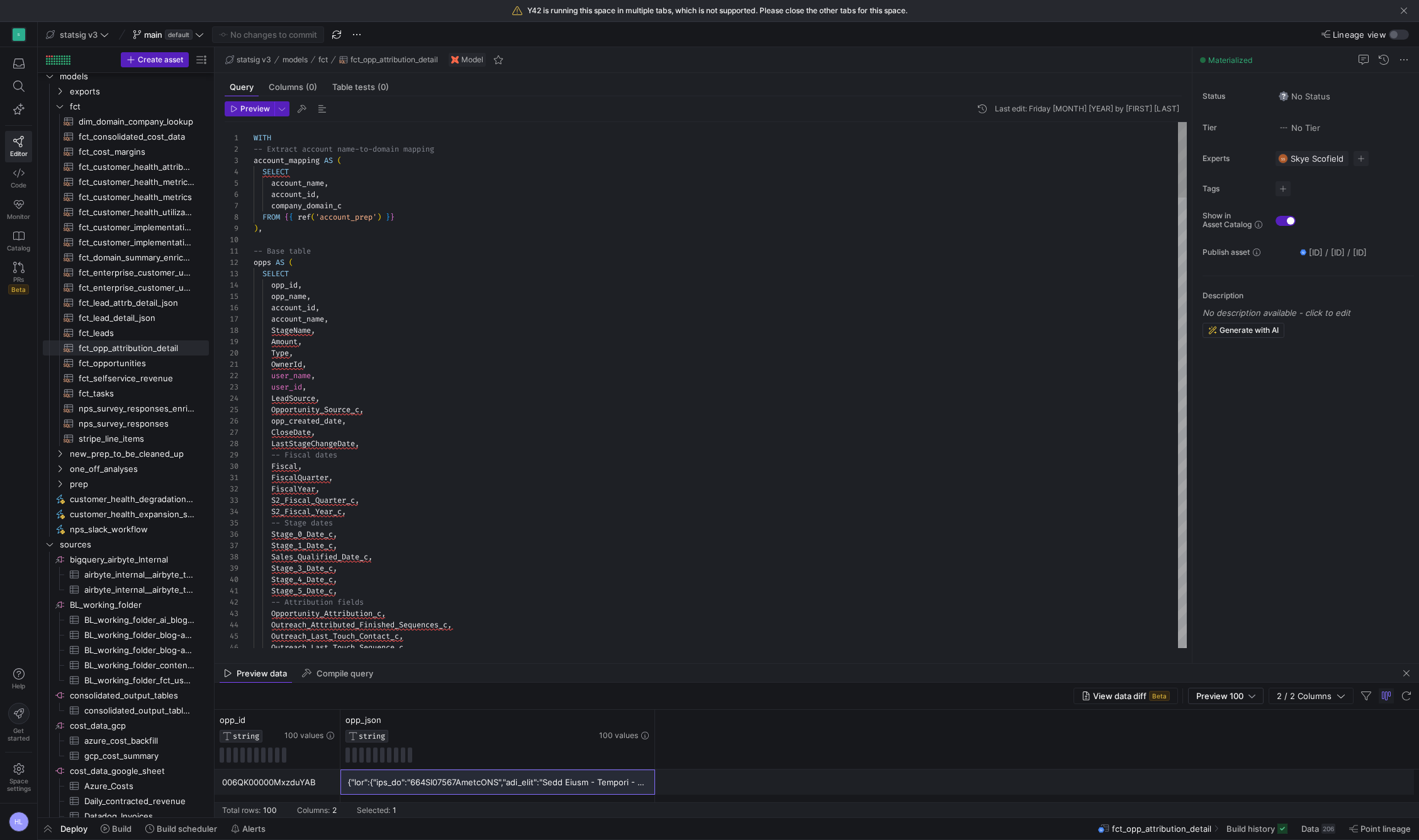 click on "WITH -- Extract account name-to-domain mapping account_mapping   AS   (    SELECT        account_name ,      account_id ,      company_domain_c    FROM   { {   ref ( 'account_prep' )   } } ) , -- Base table opps  AS   (    SELECT      opp_id ,      opp_name ,      account_id ,      account_name ,      StageName ,      Amount ,      Type ,      OwnerId ,      user_name ,      user_id ,      LeadSource ,      Opportunity_Source_c ,      opp_created_date ,      CloseDate ,      LastStageChangeDate ,      -- Fiscal dates      Fiscal ,      FiscalQuarter ,      FiscalYear ,      S2_Fiscal_Quarter_c ,      S2_Fiscal_Year_c ,      -- Stage dates      Stage_0_Date_c ,      Stage_1_Date_c ,      Sales_Qualified_Date_c ,      Stage_3_Date_c ,      Stage_4_Date_c ,      Stage_5_Date_c ,      -- Attribution fields      Opportunity_Attribution_c ,      , , ," at bounding box center [314888, 314729] 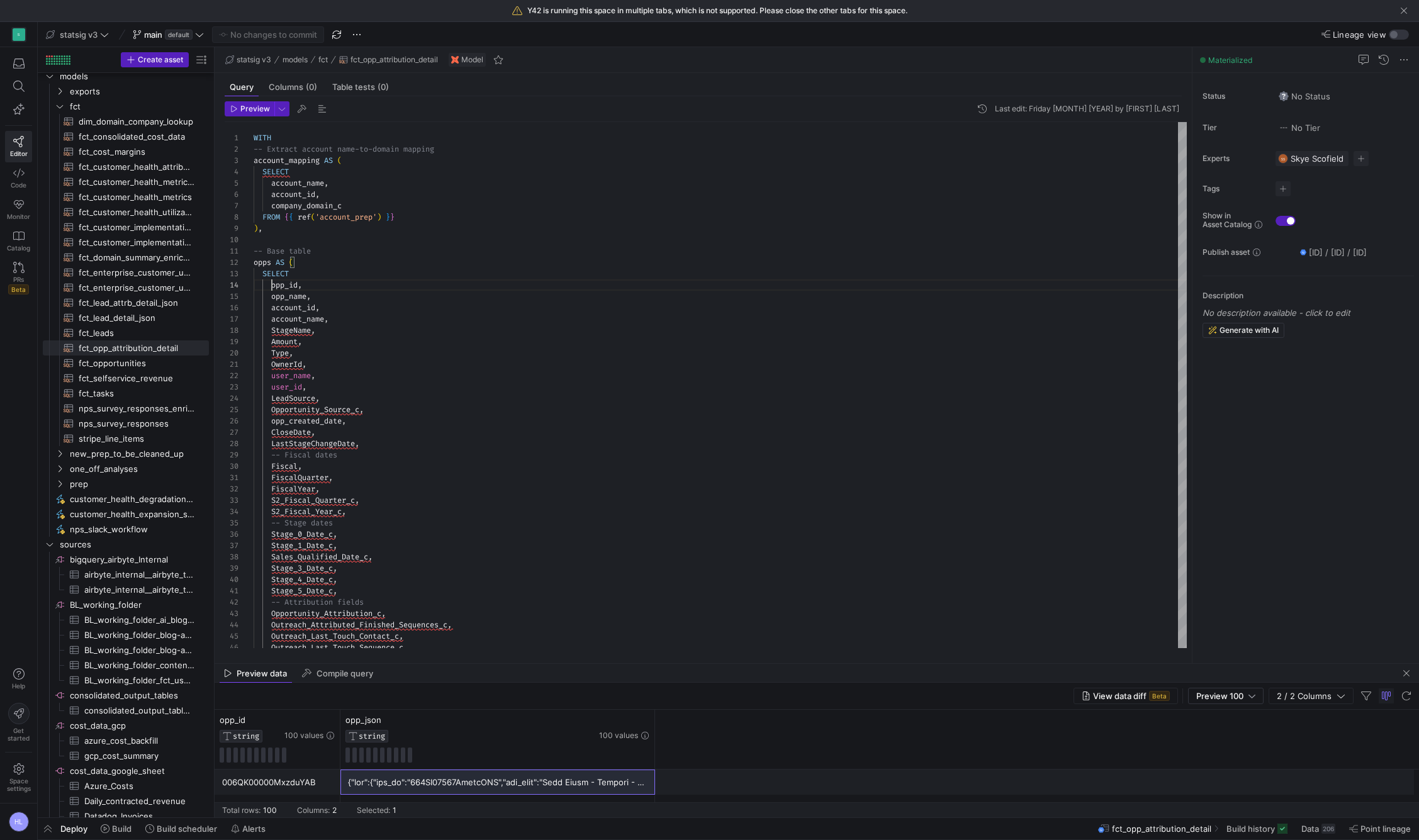 scroll, scrollTop: 34, scrollLeft: 18, axis: both 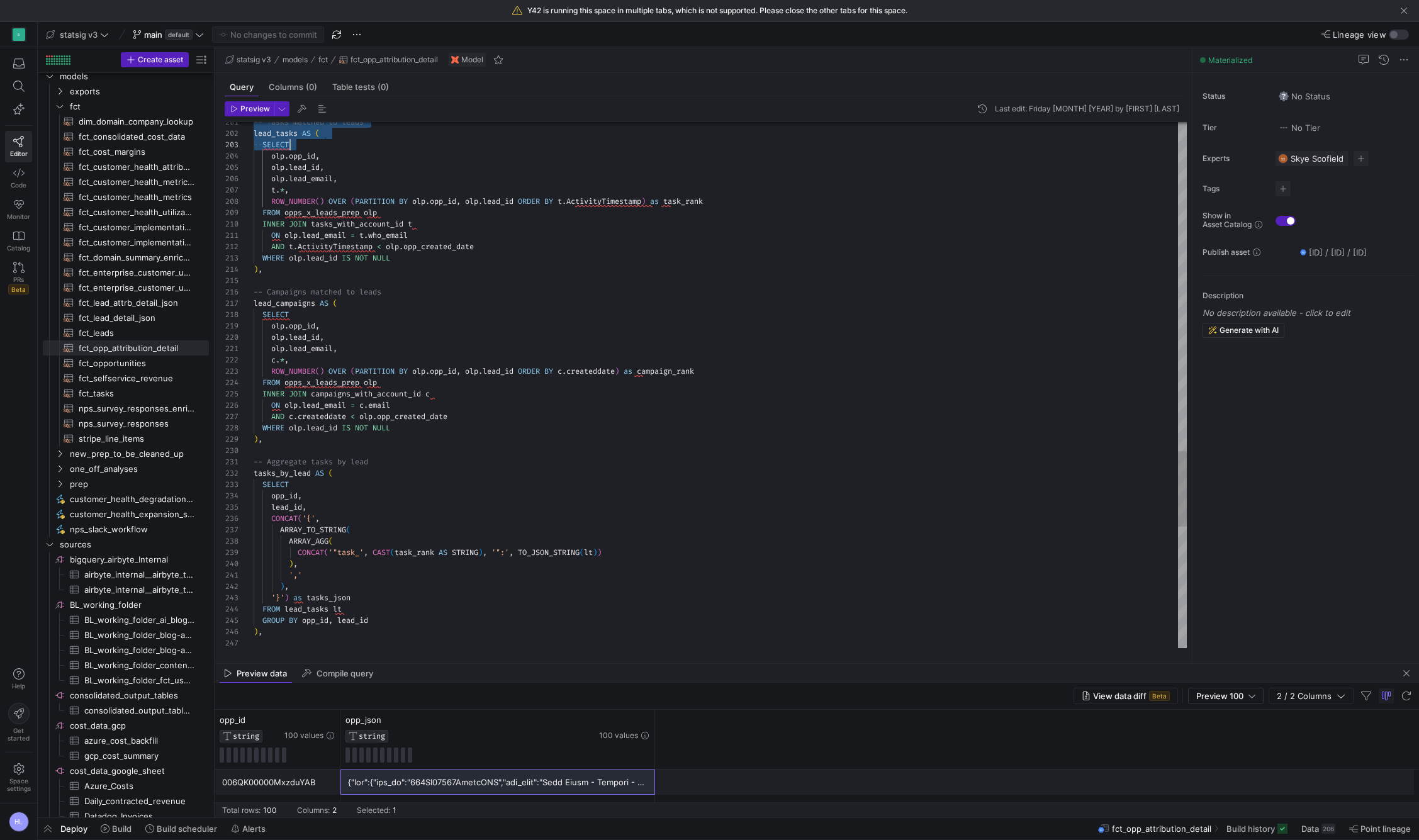 drag, startPoint x: 272, startPoint y: 284, endPoint x: 335, endPoint y: 147, distance: 150.79125 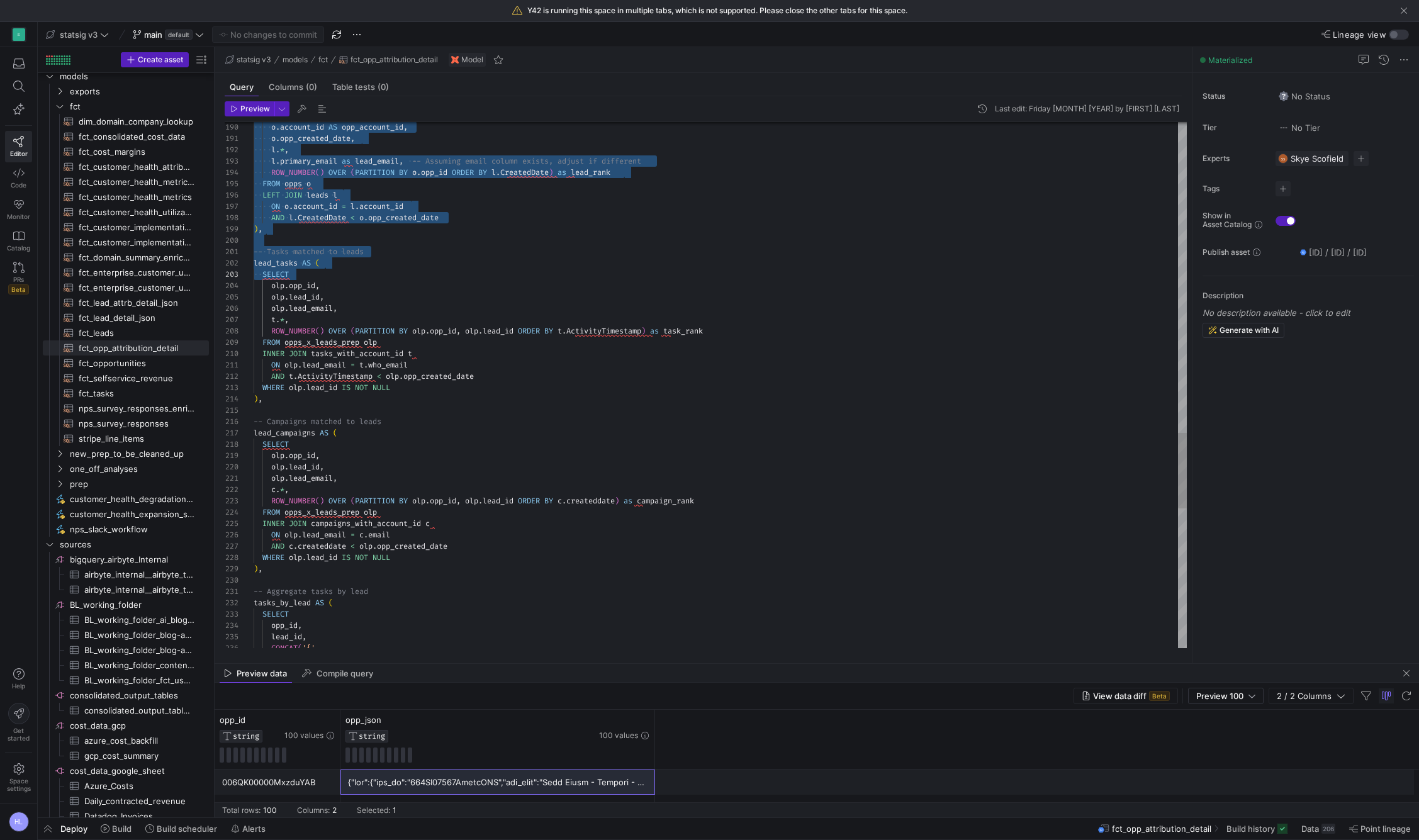 scroll, scrollTop: -2, scrollLeft: 0, axis: vertical 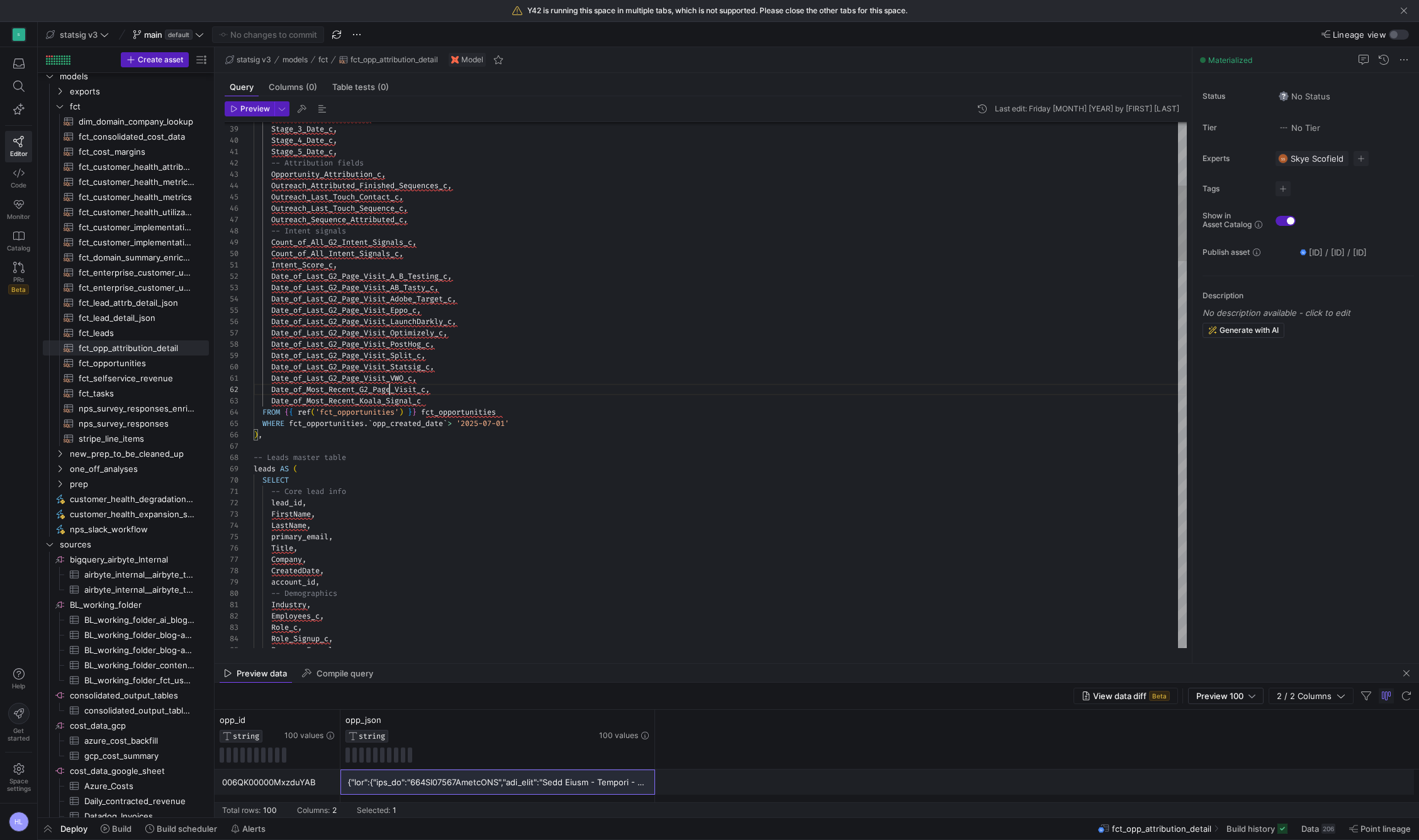 click on "Date_of_Most_Recent_G2_Page_Visit_c" at bounding box center (348, 389) 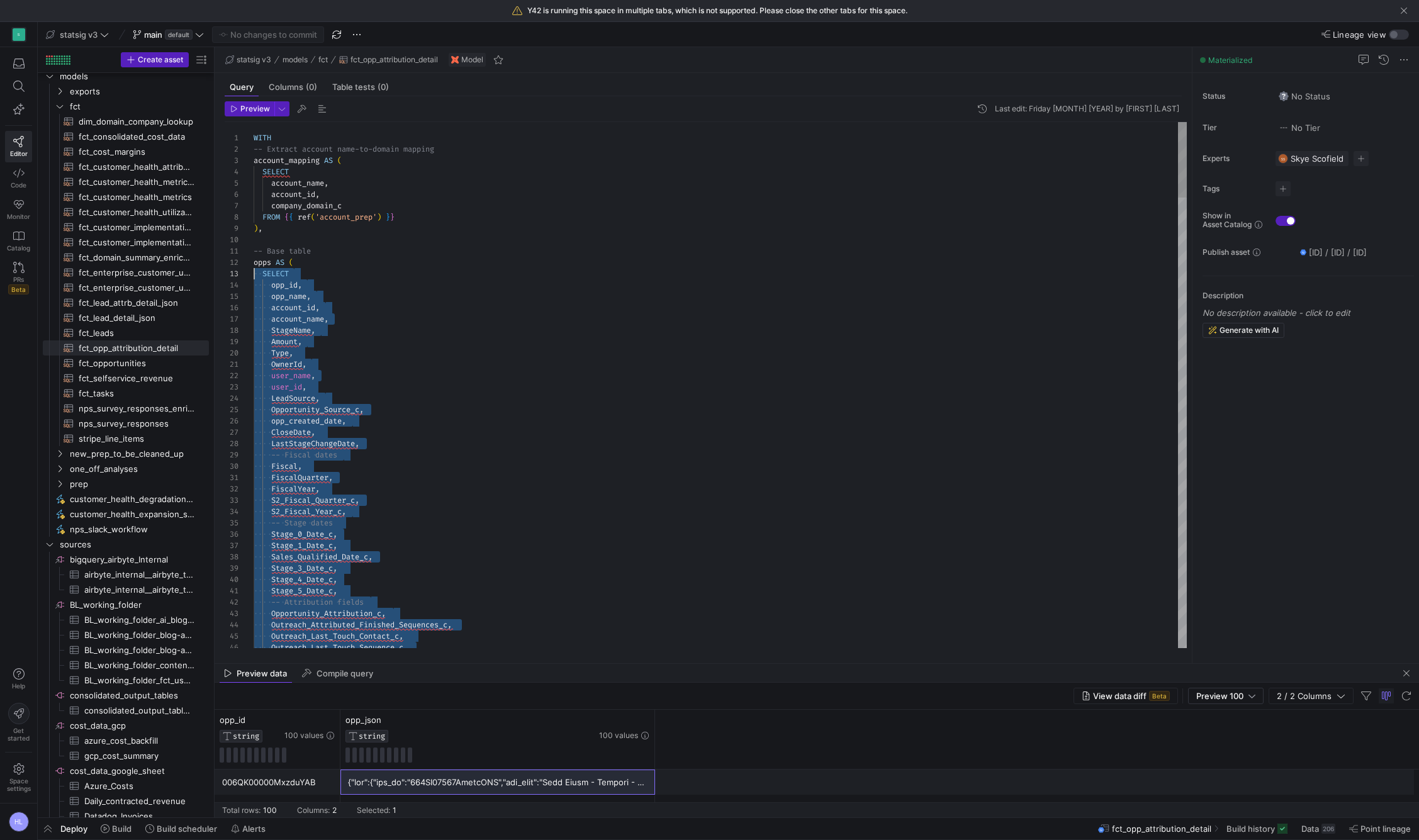 scroll, scrollTop: 34, scrollLeft: 0, axis: vertical 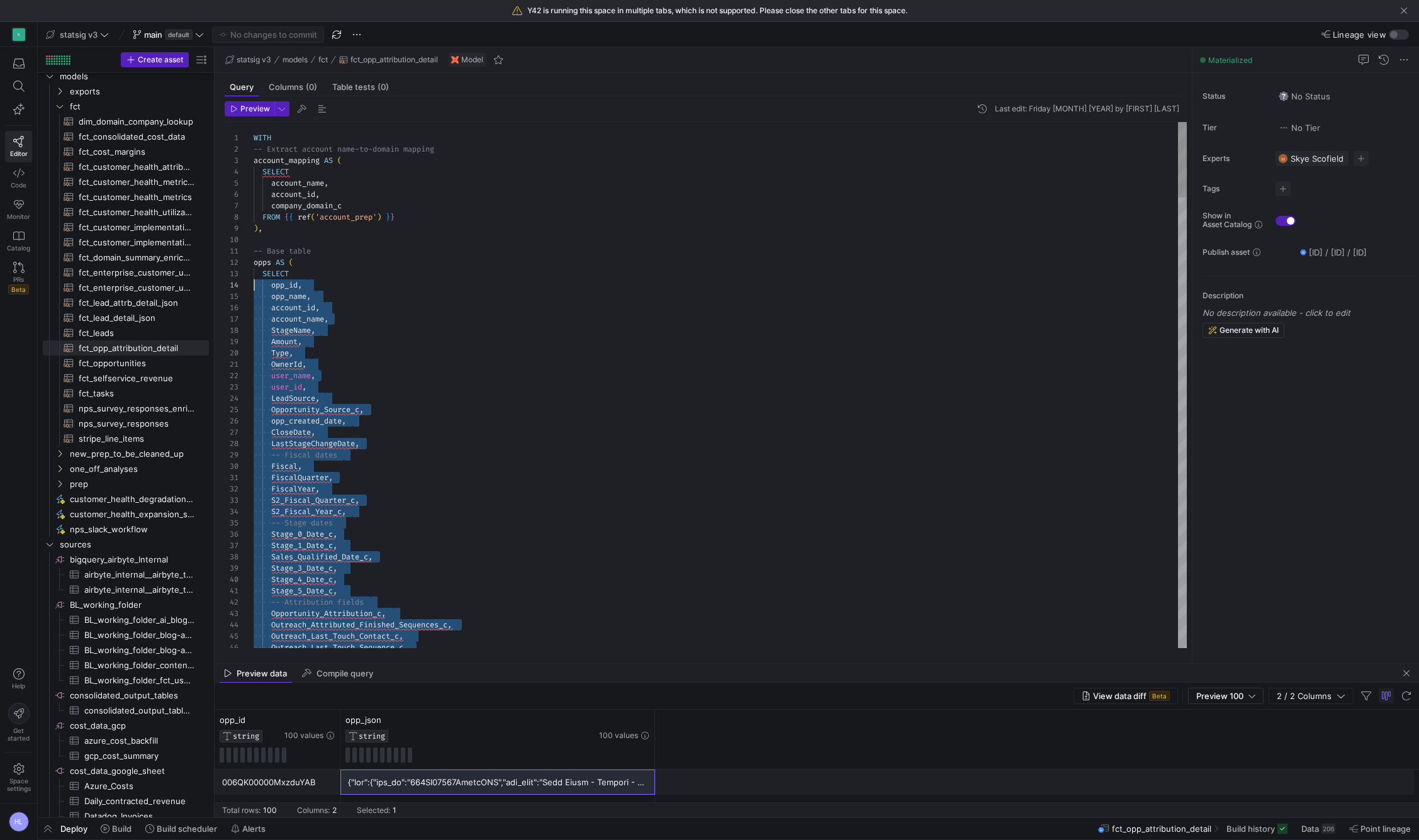 drag, startPoint x: 433, startPoint y: 404, endPoint x: 251, endPoint y: 285, distance: 217.45114 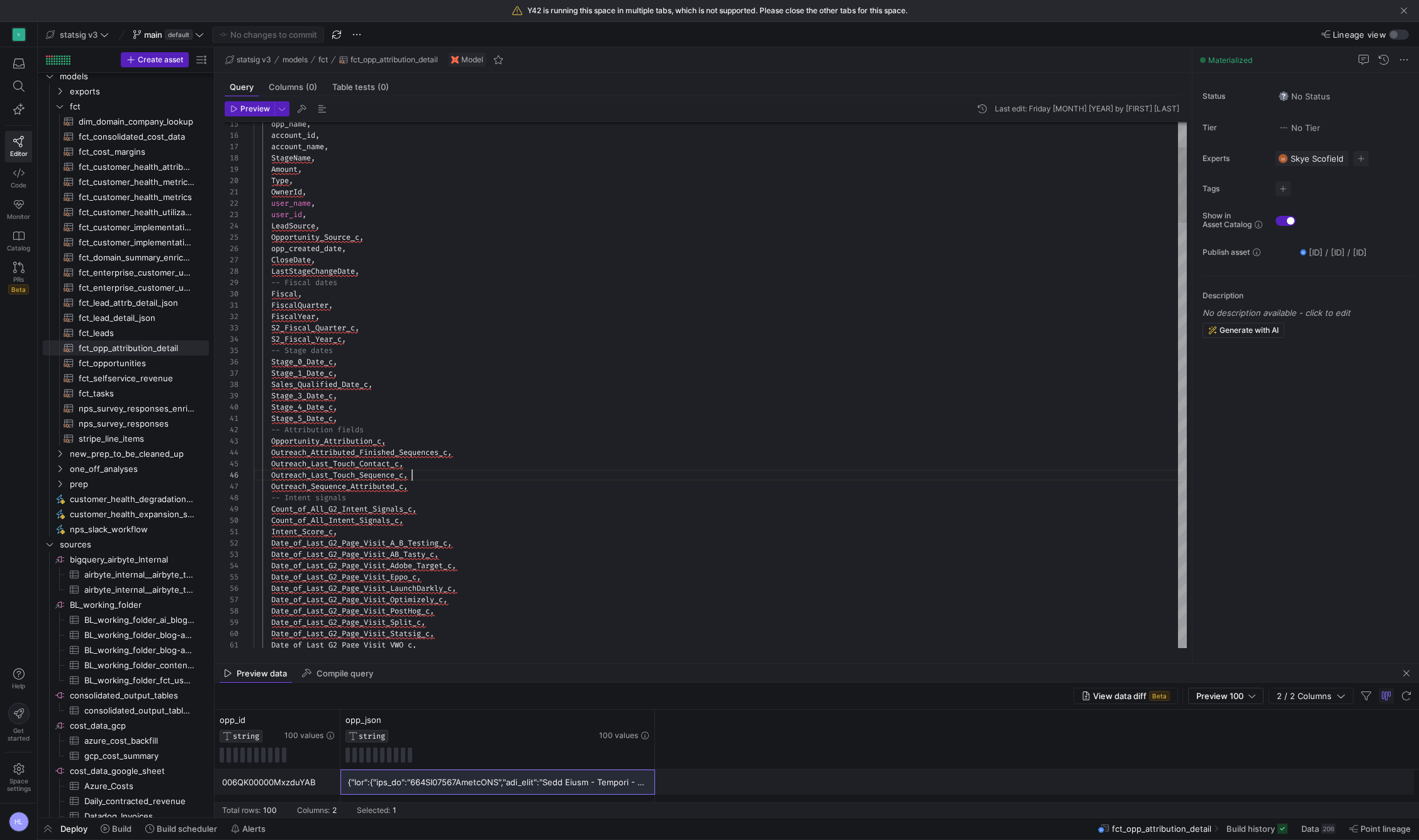 click on "Outreach_Last_Touch_Sequence_c ," at bounding box center (720, 475) 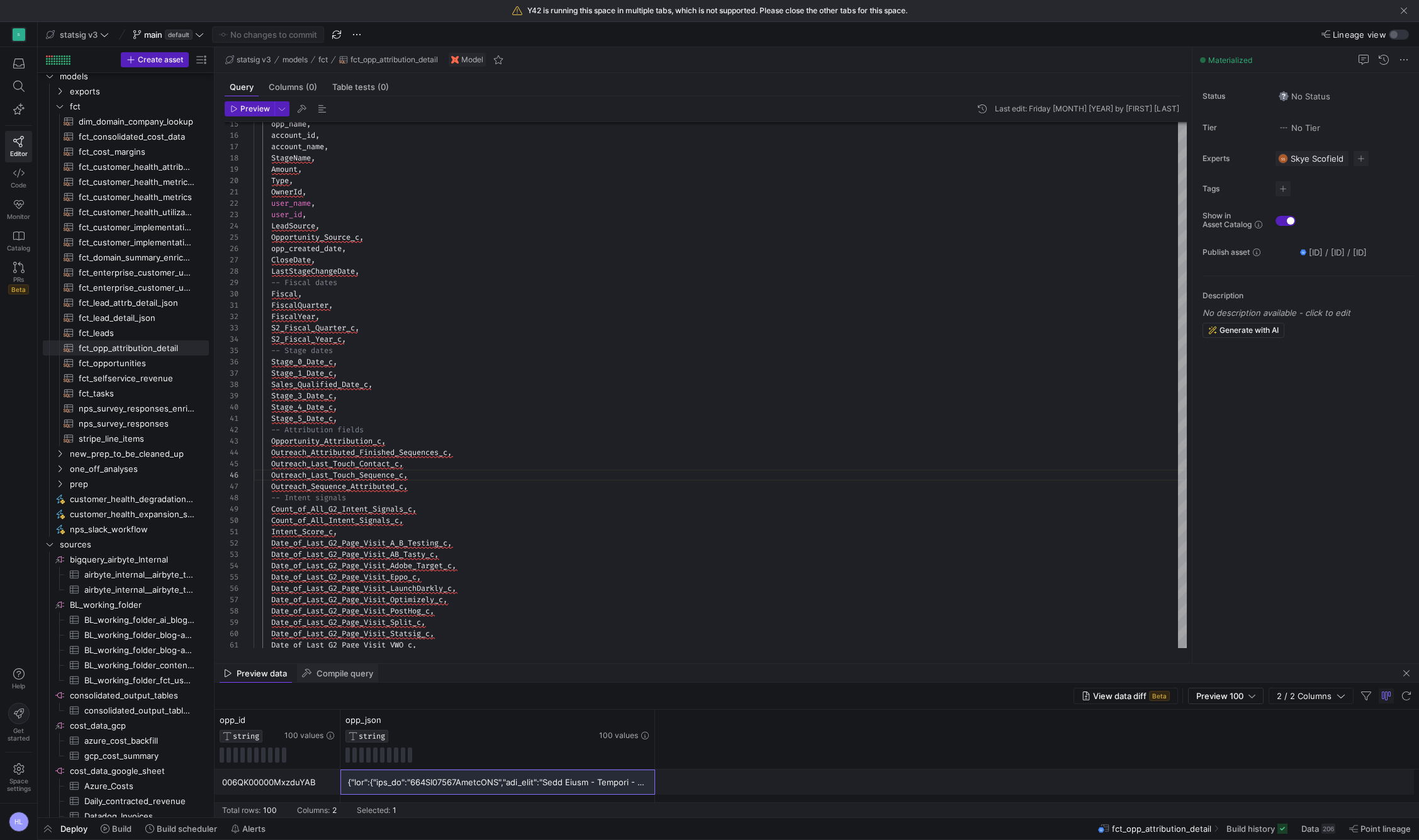 click on "Compile query" at bounding box center (345, 673) 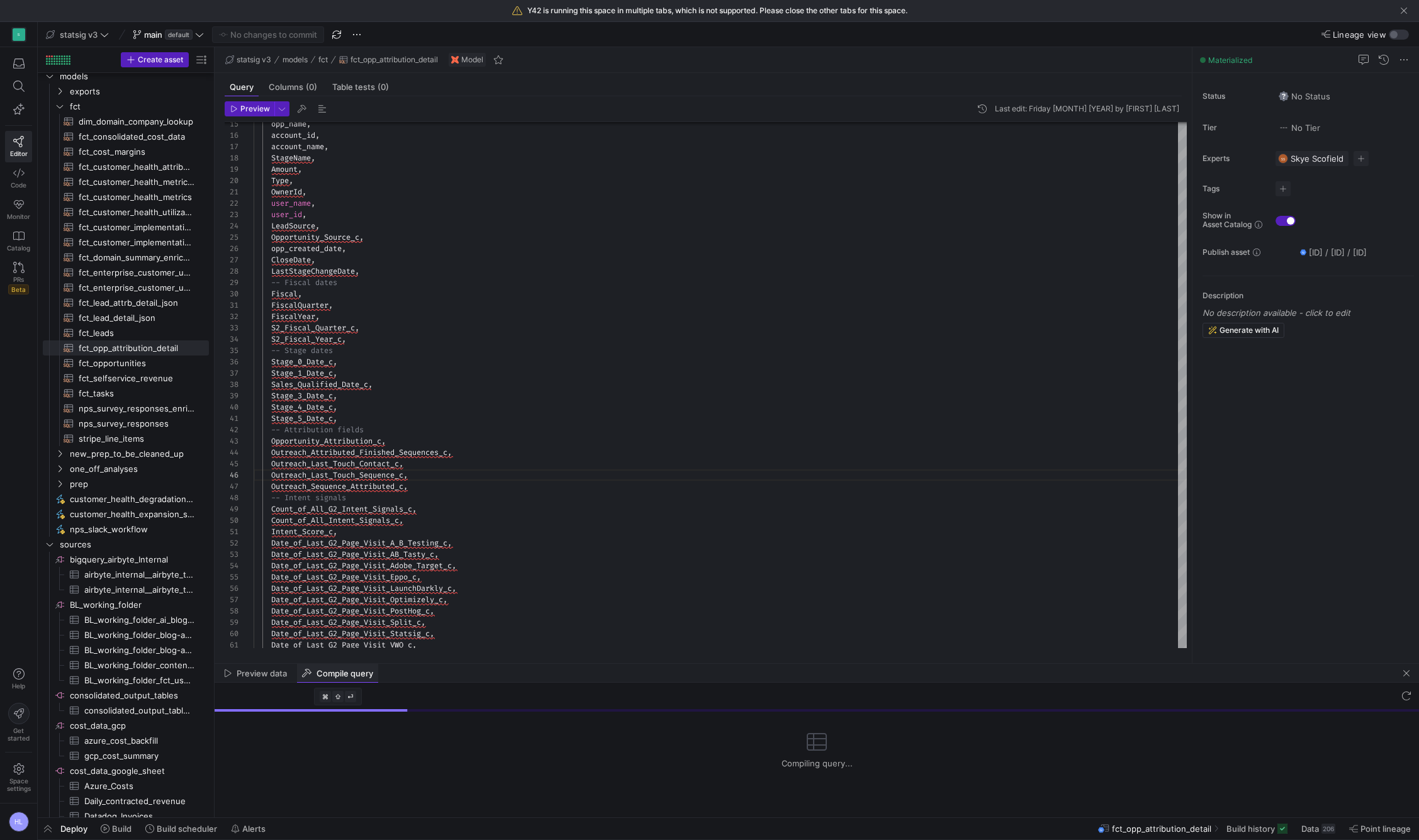 click on "Compile query" at bounding box center [345, 673] 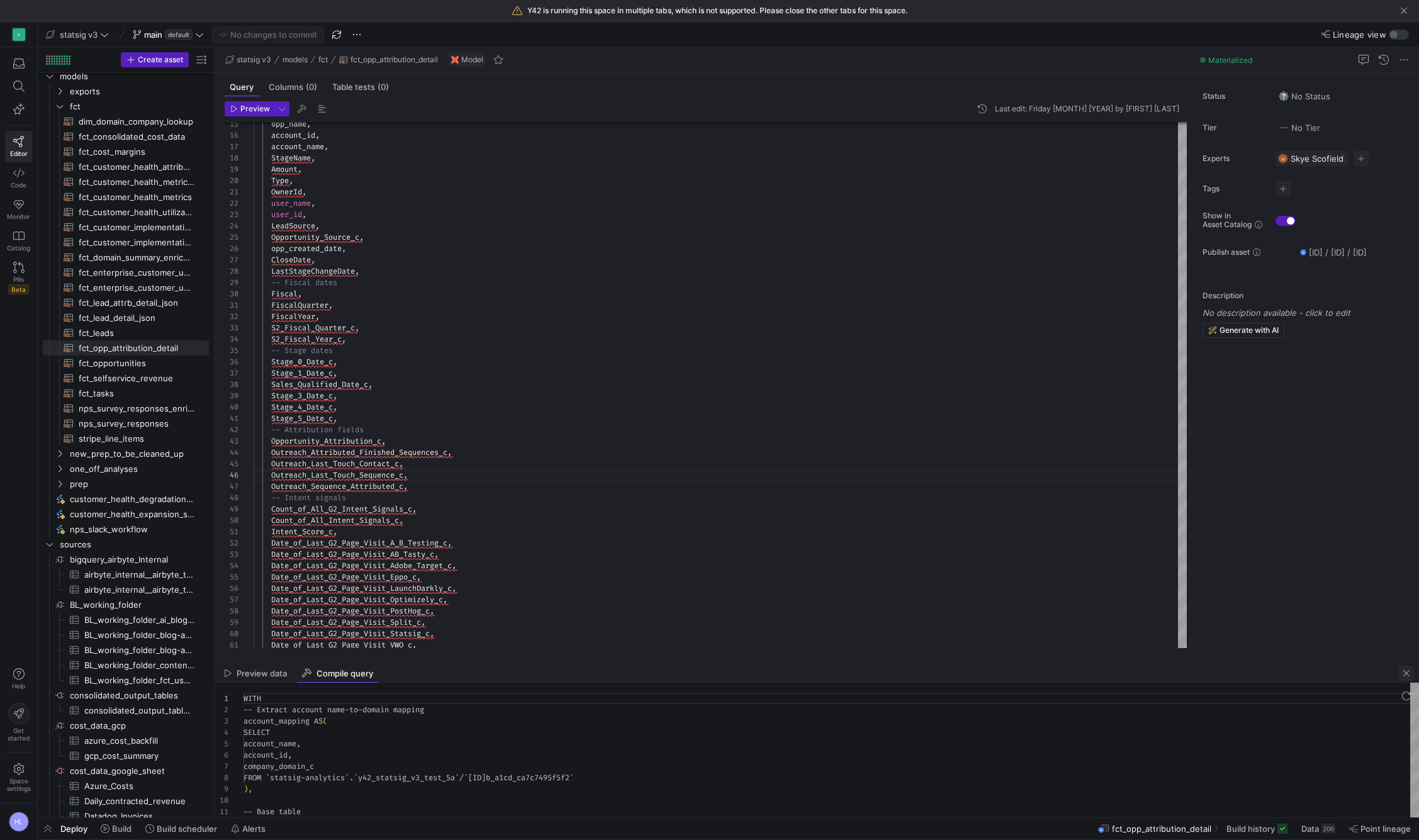 click 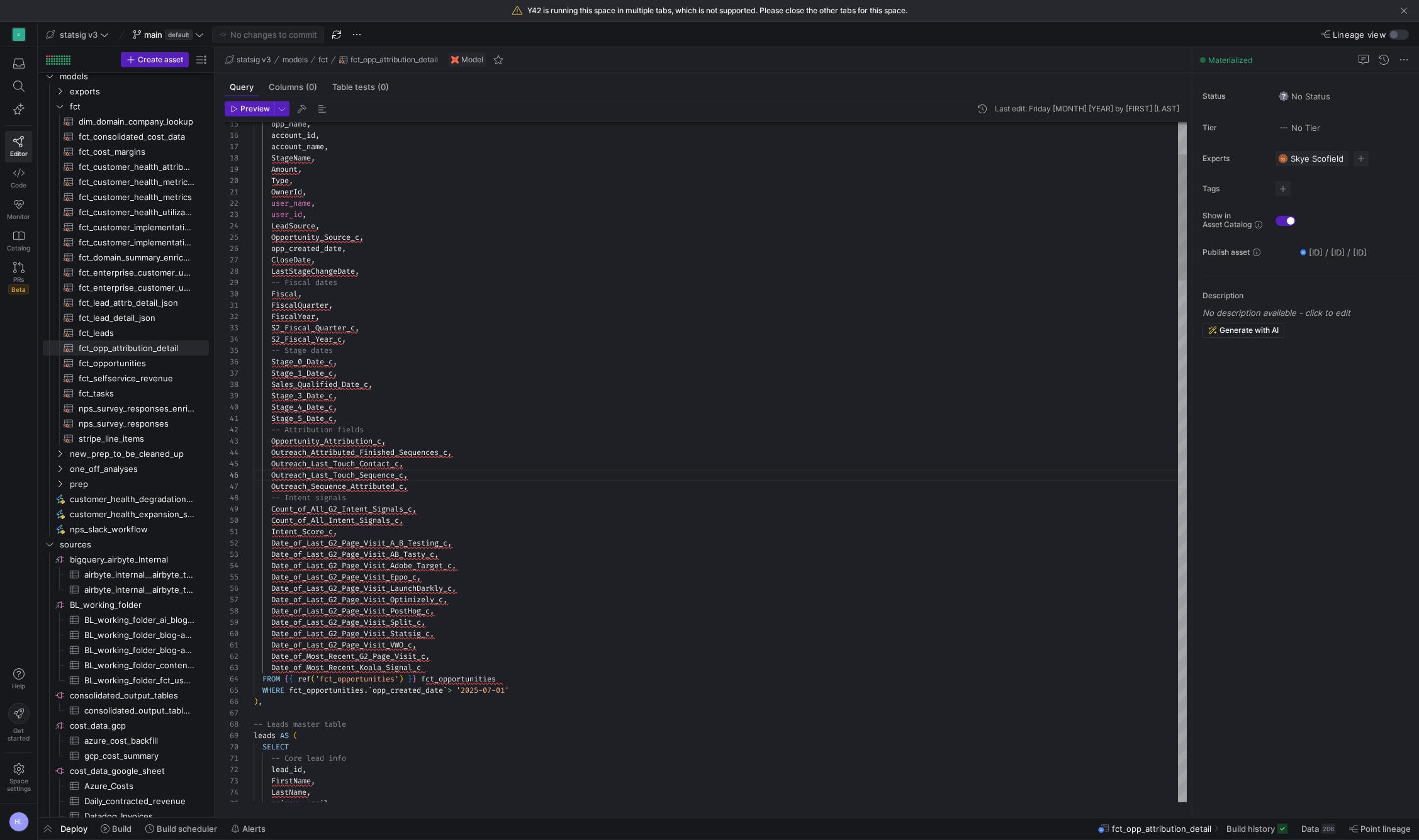 click on "Date_of_Last_G2_Page_Visit_VWO_c ," at bounding box center (720, 645) 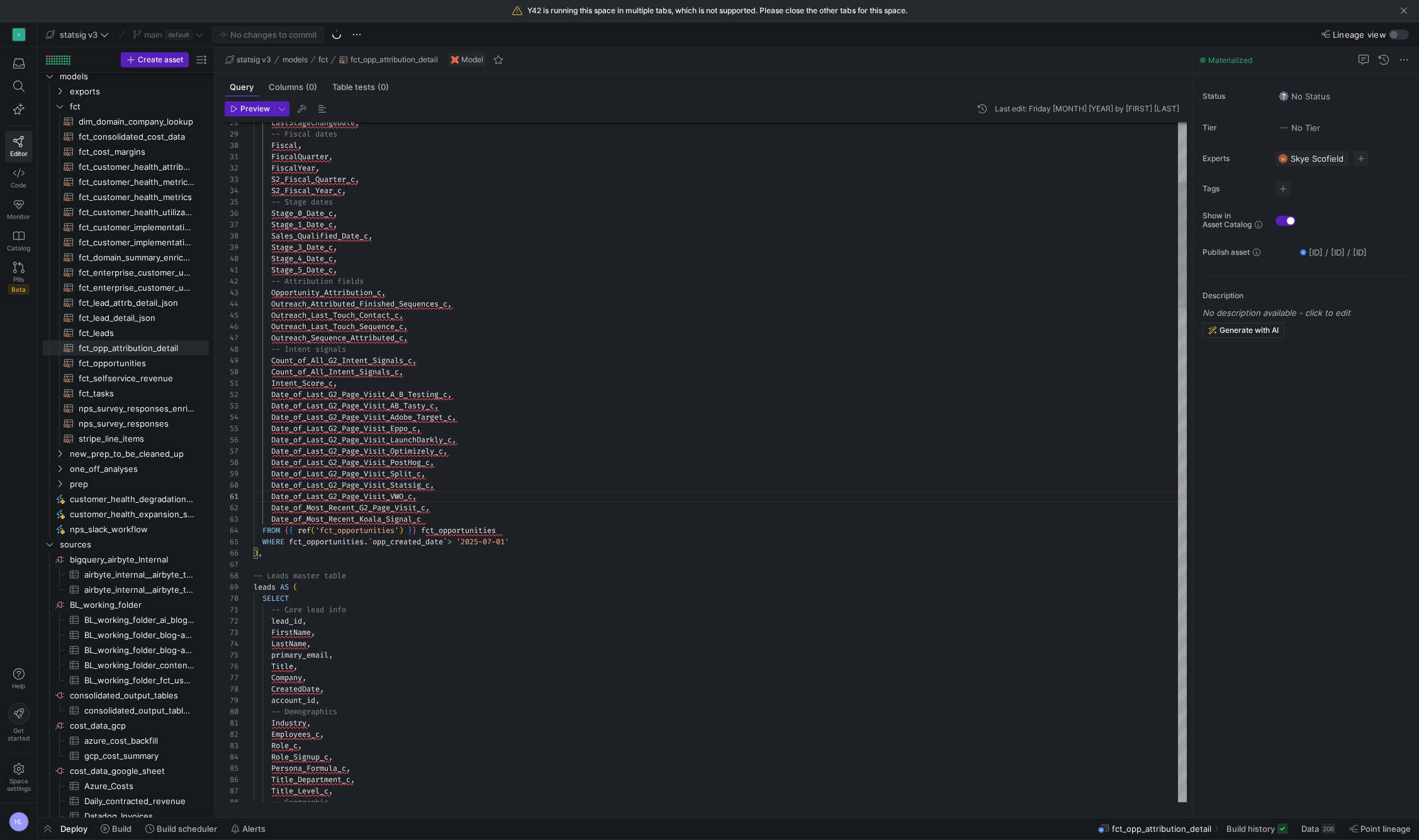 scroll, scrollTop: 0, scrollLeft: 0, axis: both 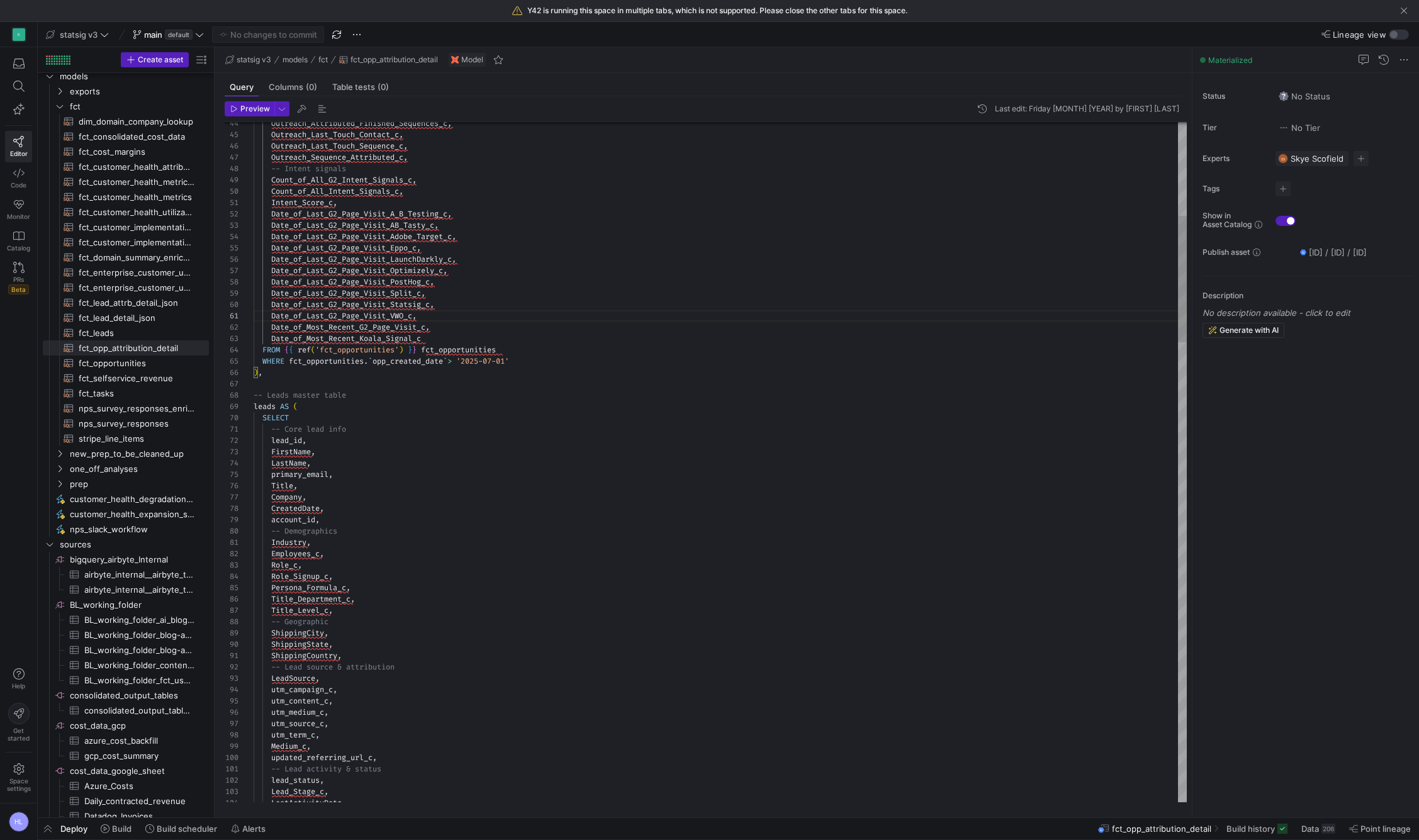 click on "ShippingCity ," at bounding box center [720, 633] 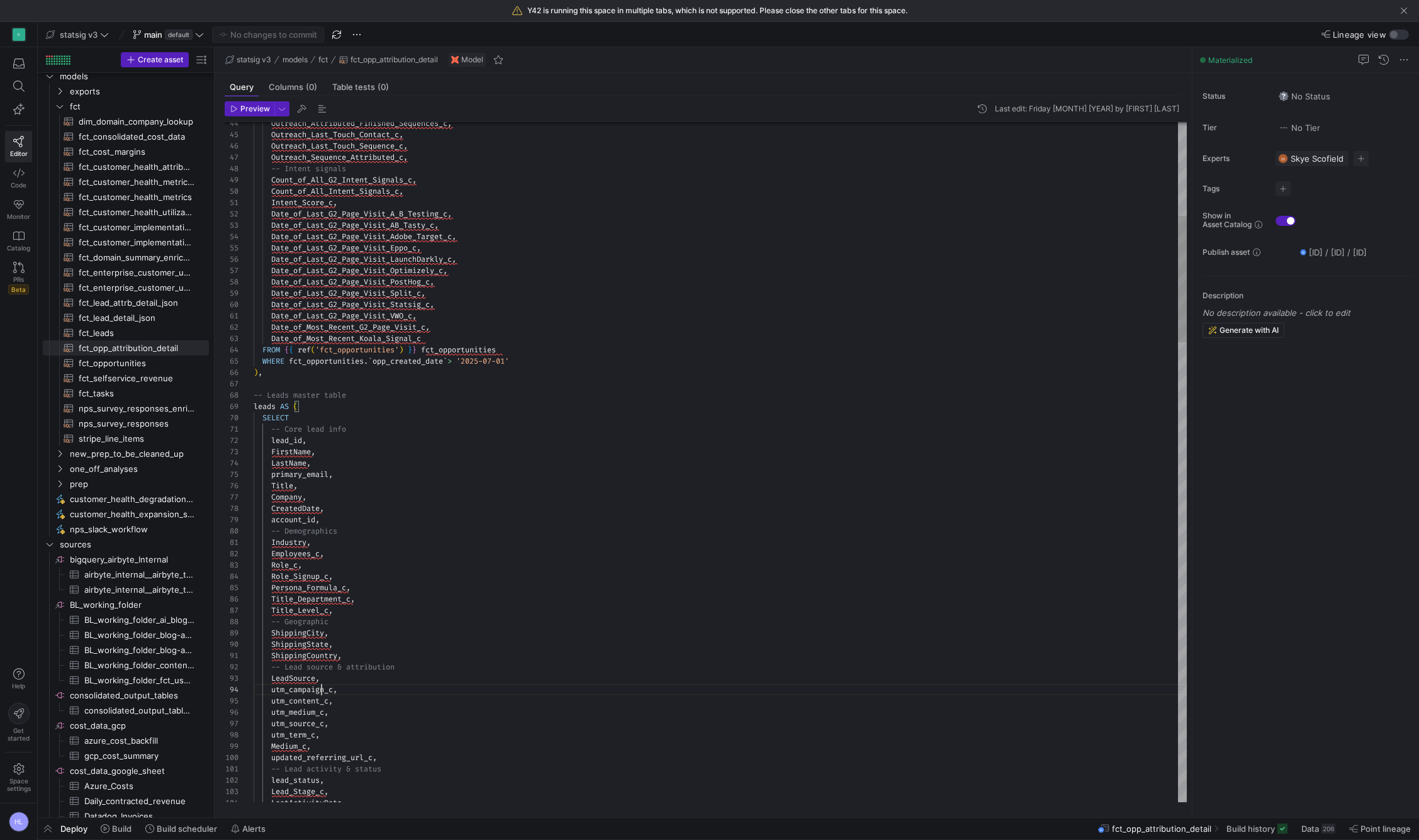click on "utm_campaign_c" at bounding box center (302, 690) 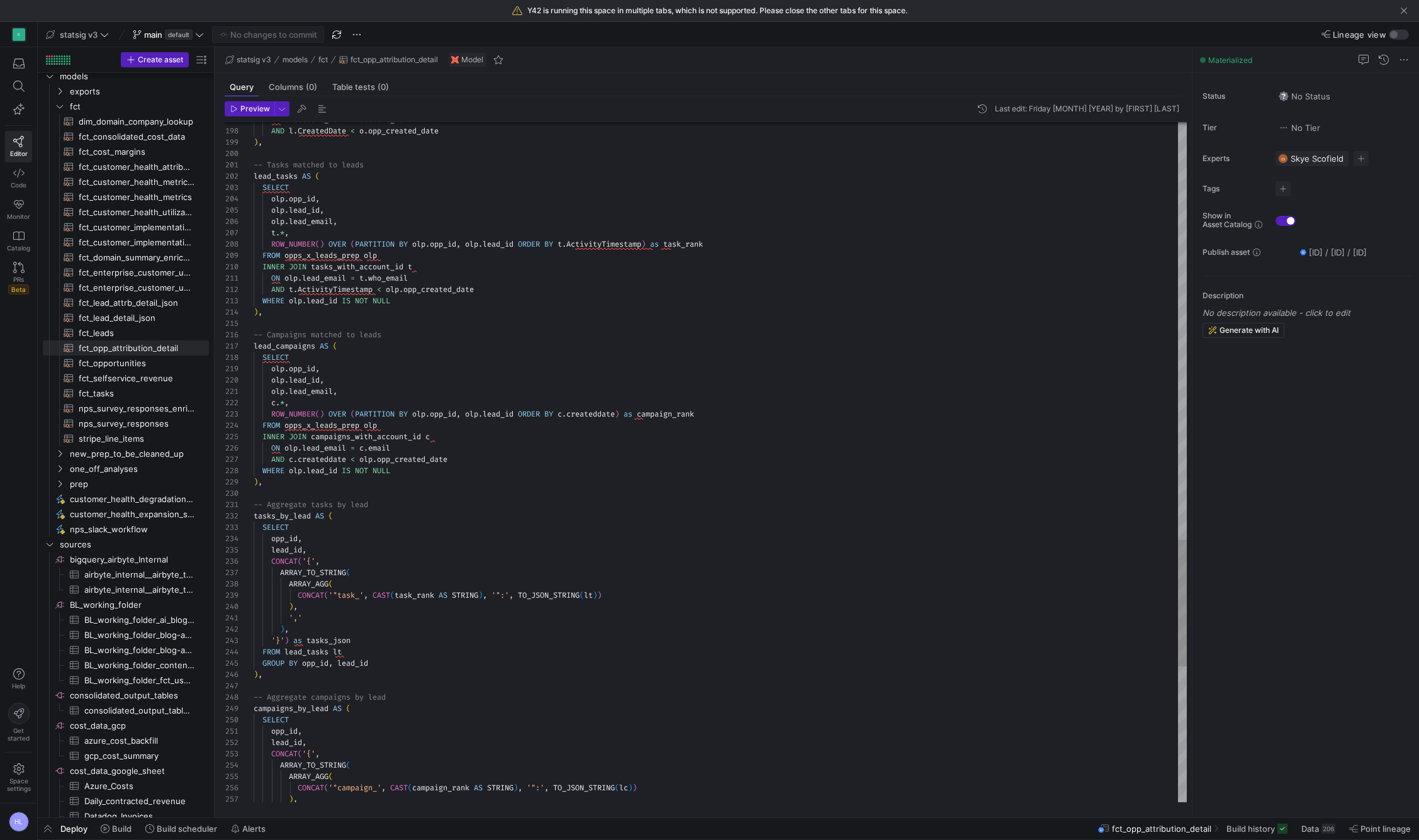 click on "CONCAT" at bounding box center [311, 595] 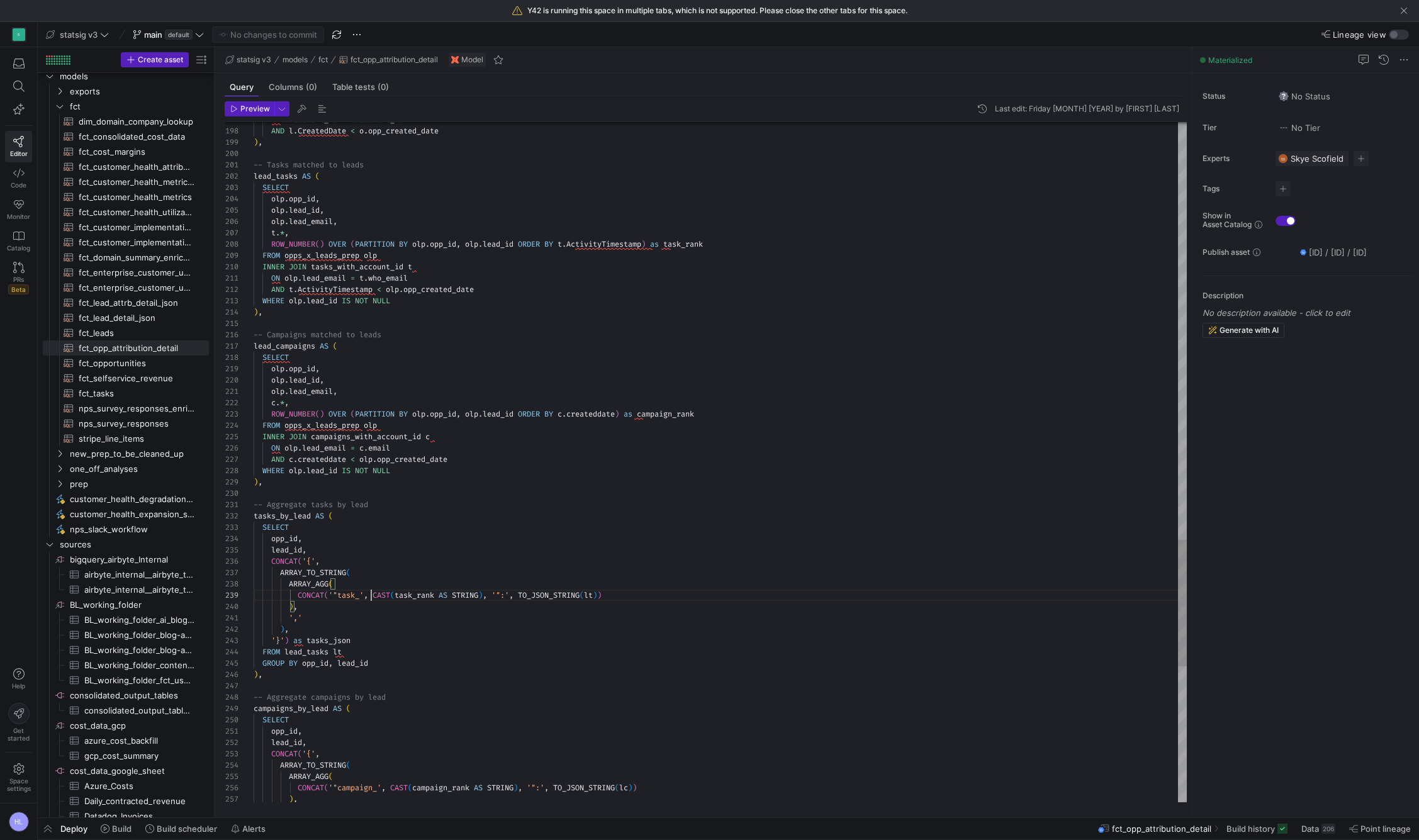 click at bounding box center [370, 595] 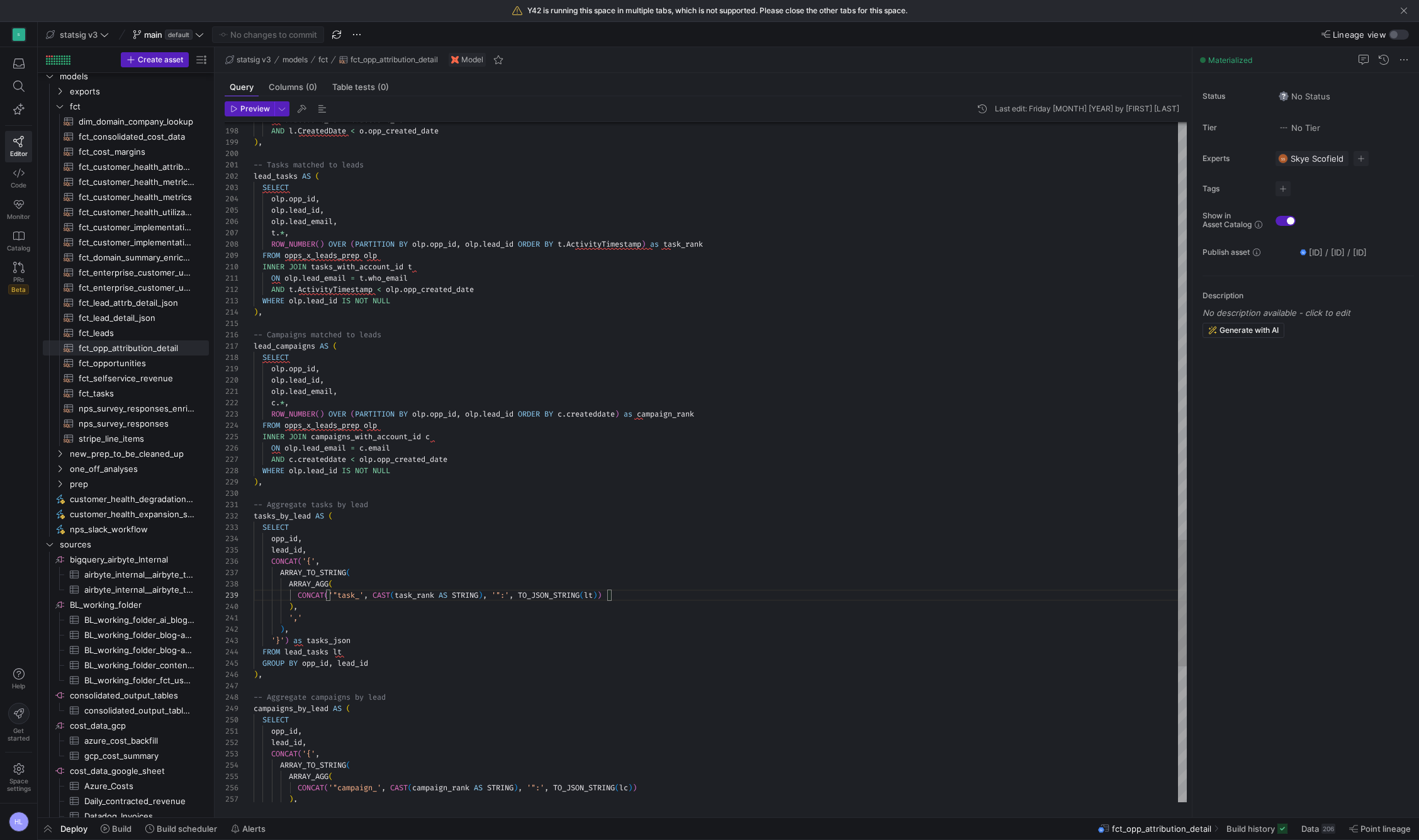 click on "task_rank" at bounding box center [414, 595] 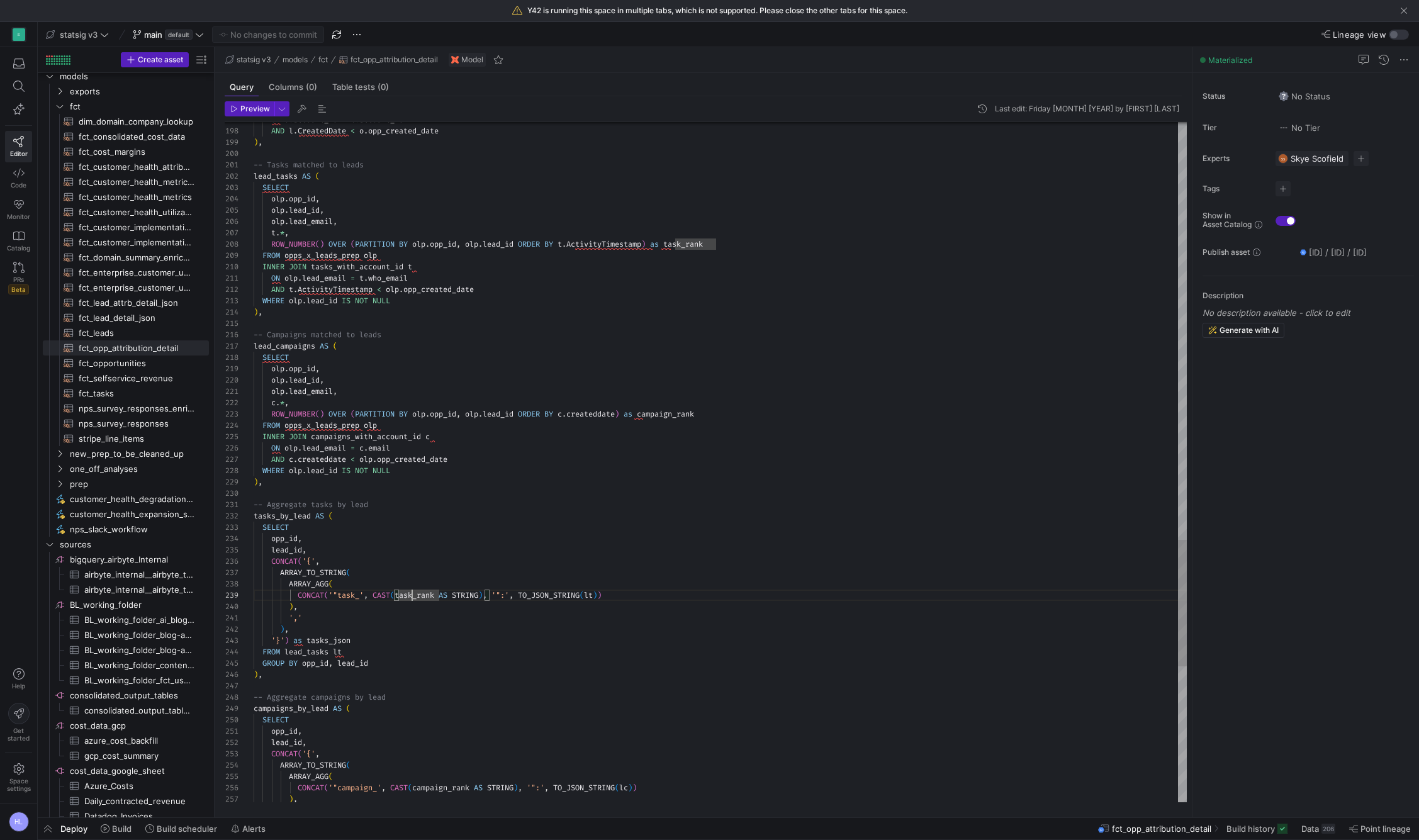 scroll, scrollTop: 0, scrollLeft: 50, axis: horizontal 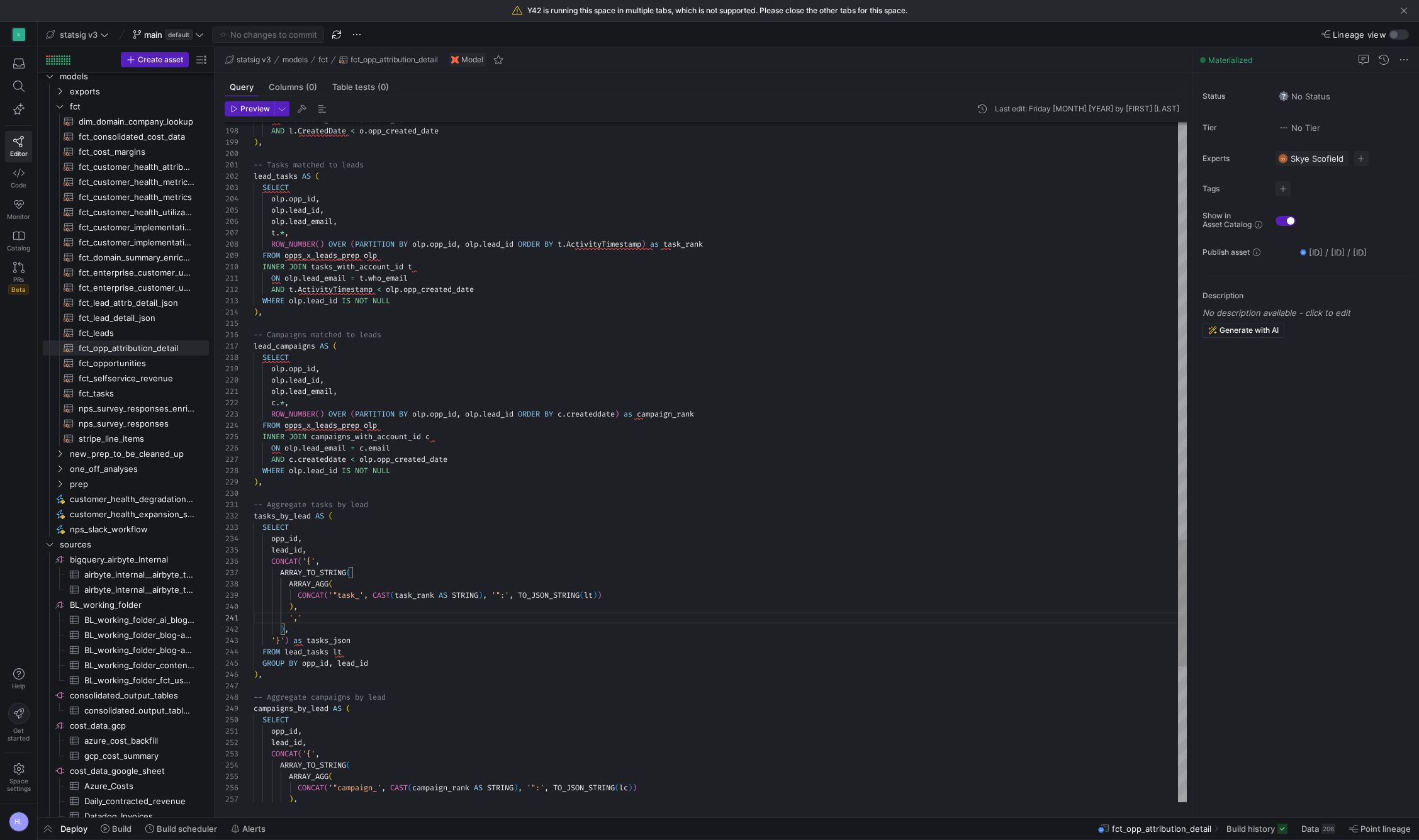 click on "ON   o . account_id   =   l . account_id      AND   l . CreatedDate   <   o . opp_created_date ) , -- Tasks matched to leads lead_tasks  AS   (    SELECT      olp . opp_id ,      olp . lead_id ,      olp . lead_email ,      t . * ,      ROW_NUMBER ( )   OVER   ( PARTITION   BY   olp . opp_id ,   olp . lead_id   ORDER   BY   t . ActivityTimestamp )   as   task_rank    FROM   opps_x_leads_prep   olp    INNER   JOIN   tasks_with_account_id   t      ON   olp . lead_email   =   t . who_email      AND   t . ActivityTimestamp   <   olp . opp_created_date    WHERE   olp . lead_id   IS   NOT   NULL ) , -- Campaigns matched to leads lead_campaigns  AS   (    SELECT      olp . opp_id ,      olp . lead_id ,      olp . lead_email ,      c . * ,      ROW_NUMBER ( )   OVER   ( PARTITION   BY   olp . opp_id ,   olp . lead_id   ORDER   BY   c . createddate )   as   campaign_rank    FROM      olp" at bounding box center (314888, 312491) 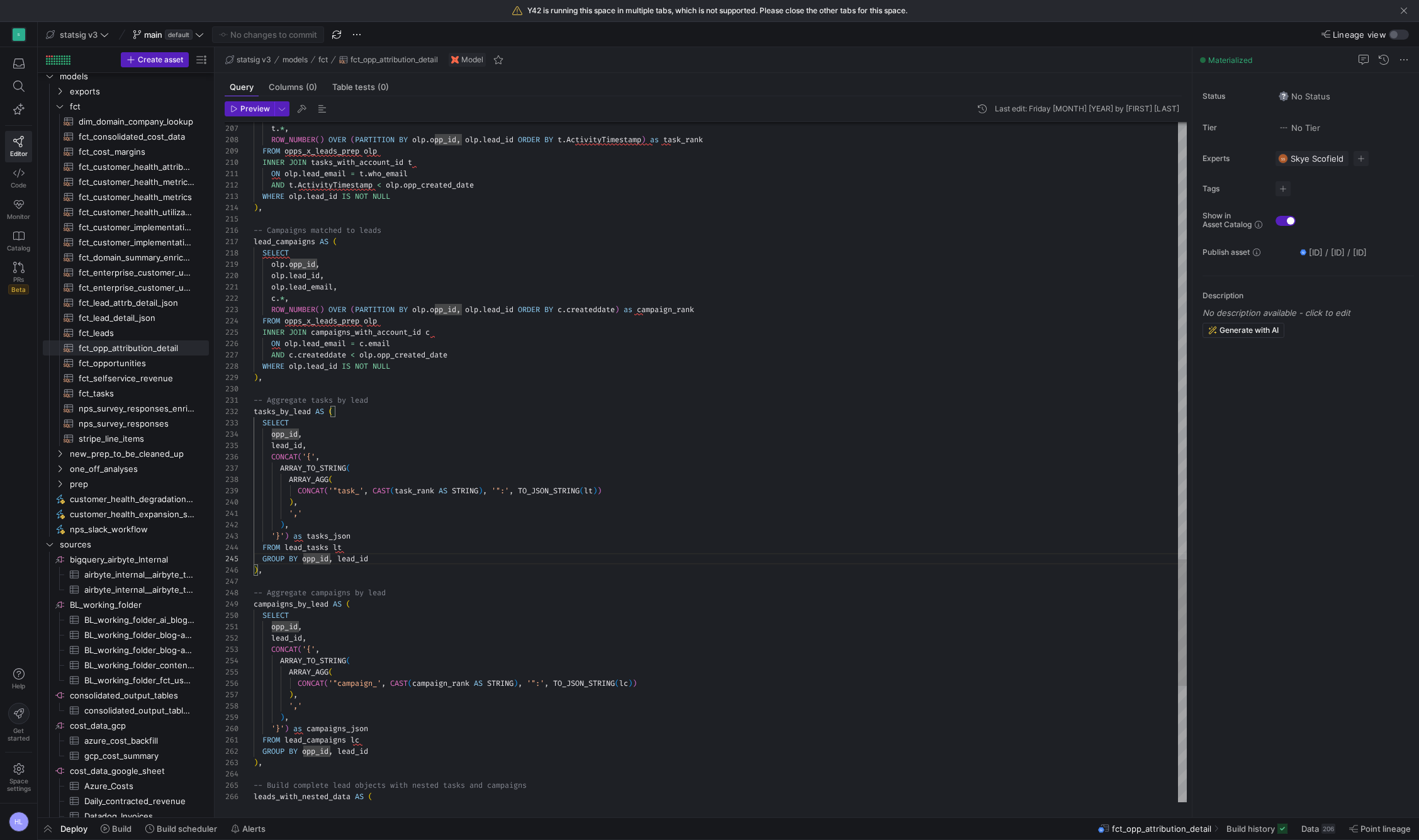 click on ") ," at bounding box center [720, 695] 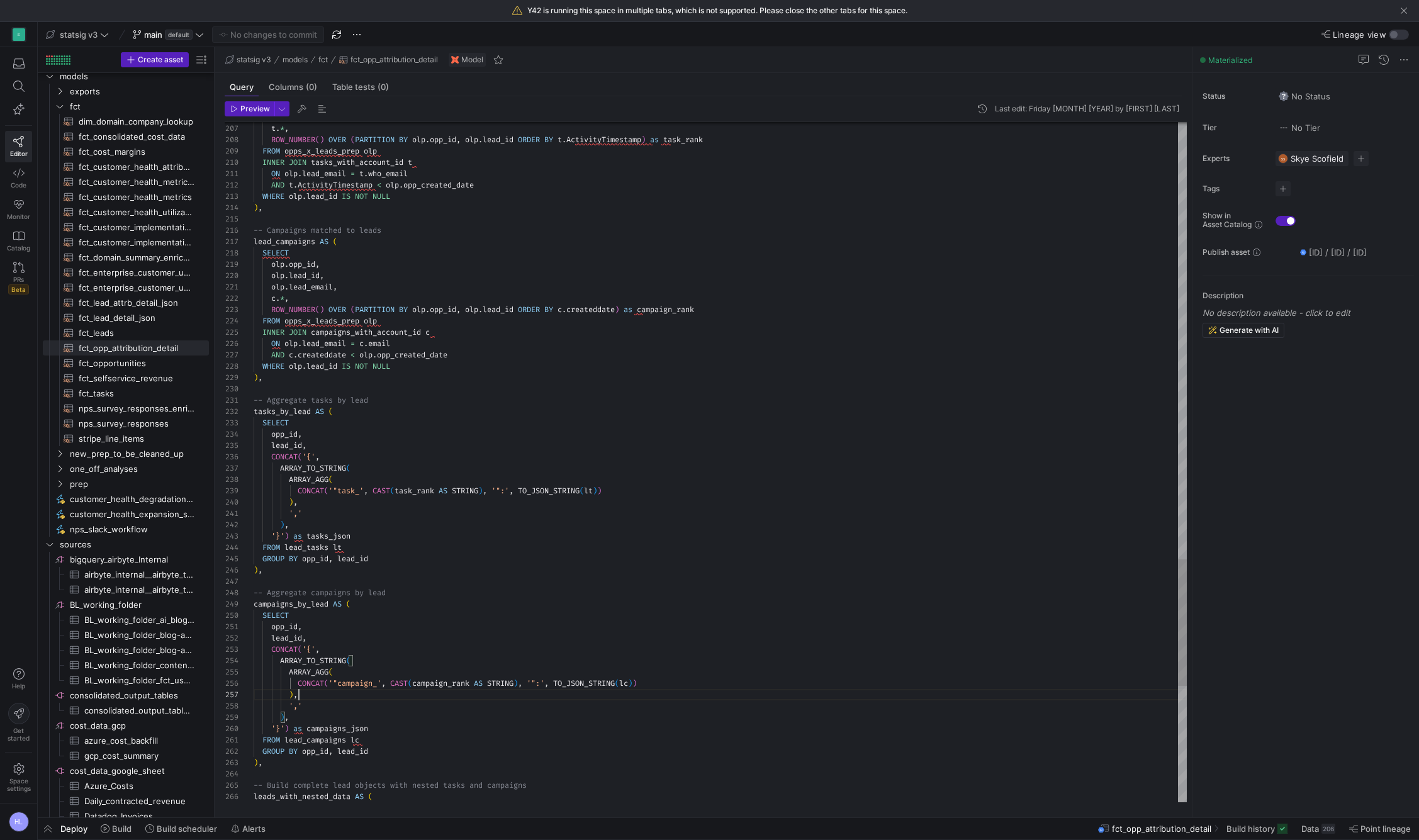 scroll, scrollTop: 68, scrollLeft: 45, axis: both 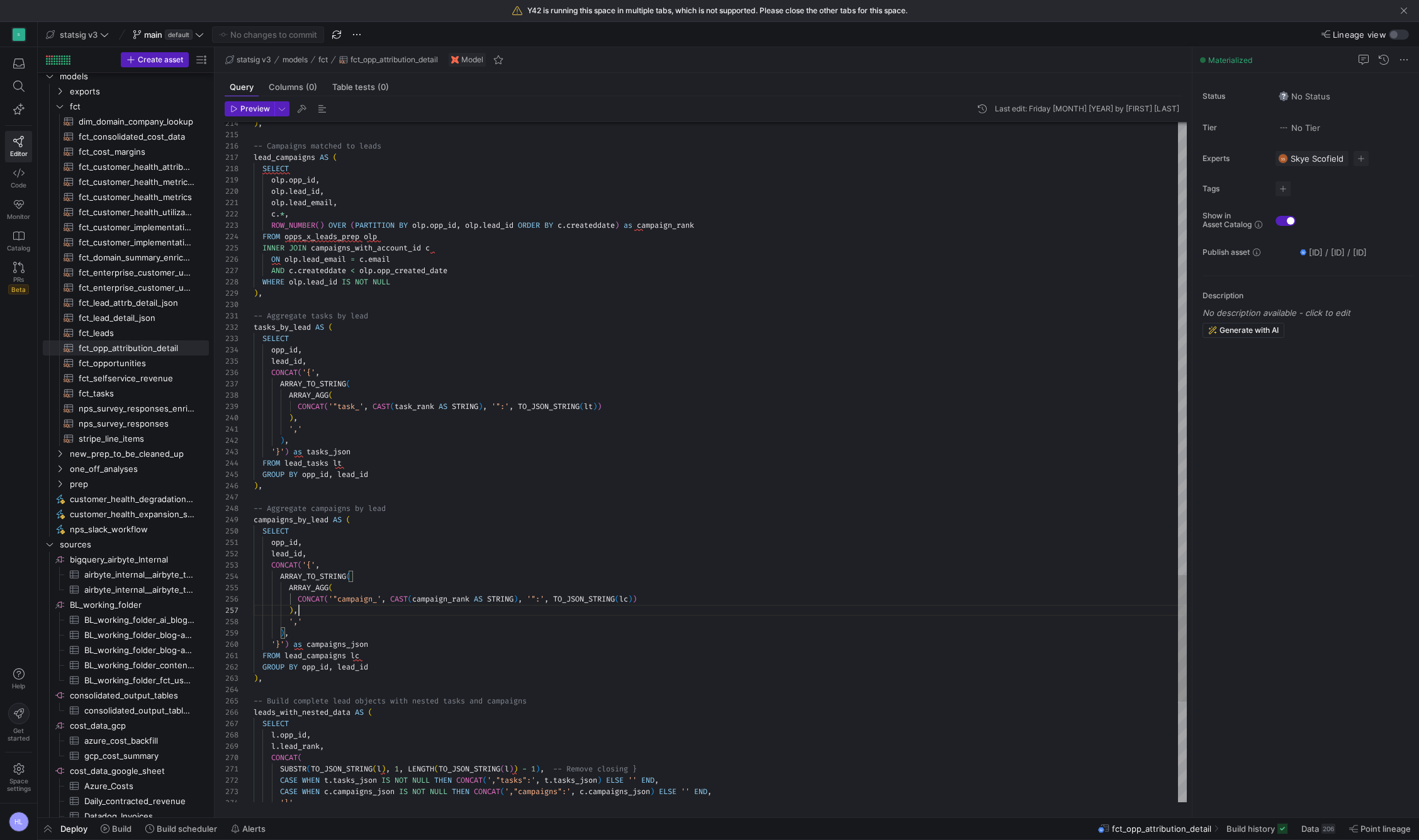 click on "lt" at bounding box center (337, 463) 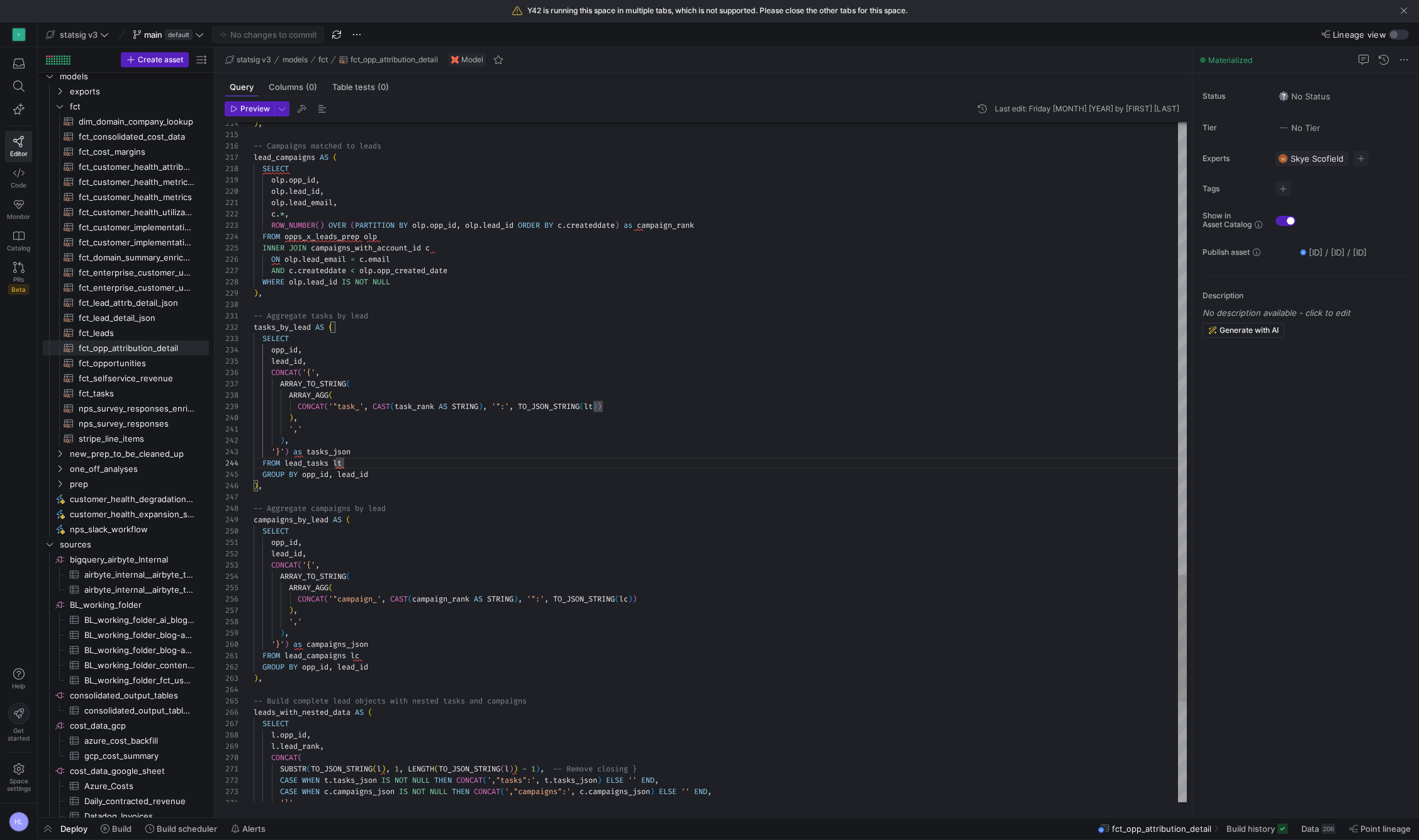 scroll, scrollTop: 34, scrollLeft: 91, axis: both 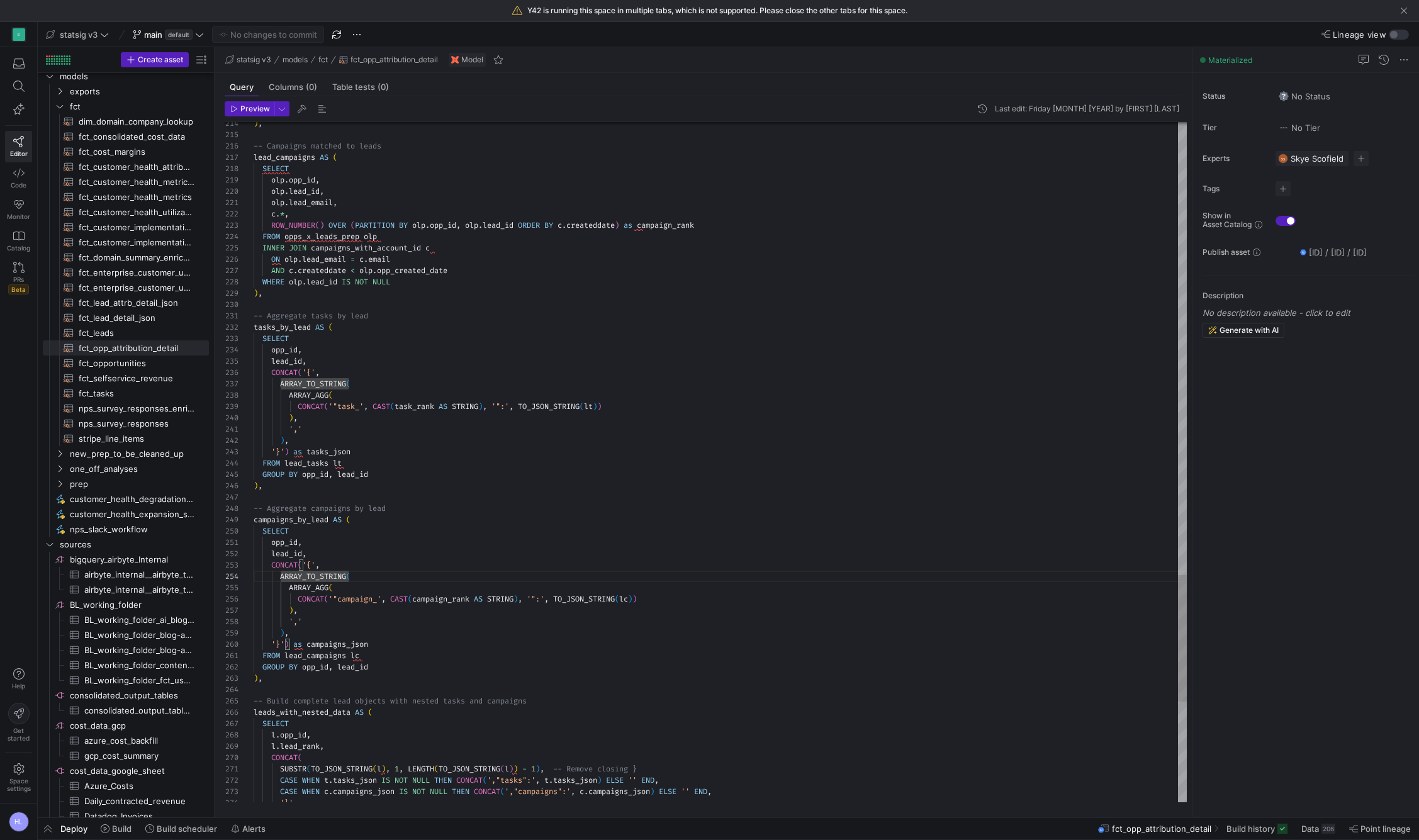 click on ") ," at bounding box center (720, 440) 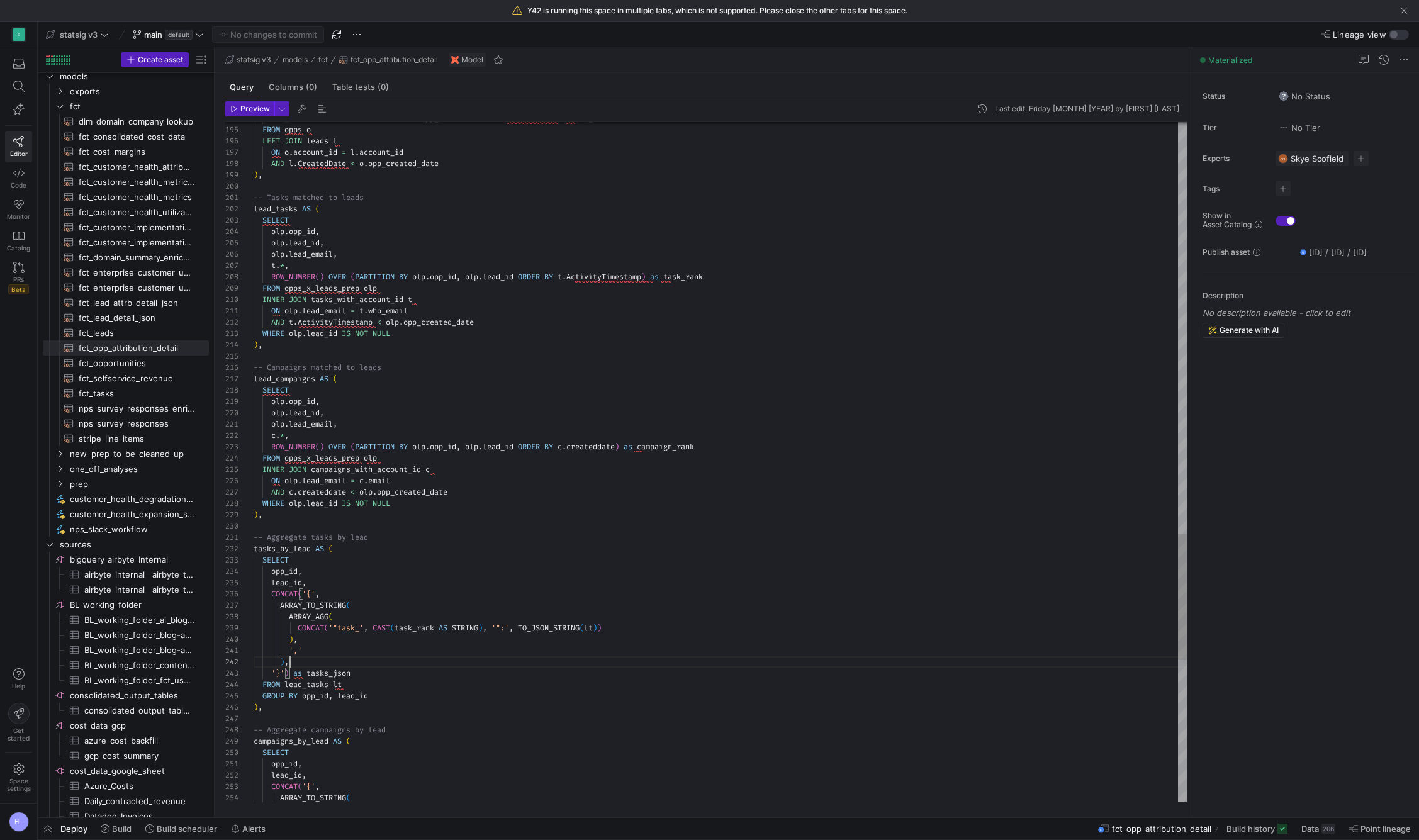 scroll, scrollTop: 0, scrollLeft: 0, axis: both 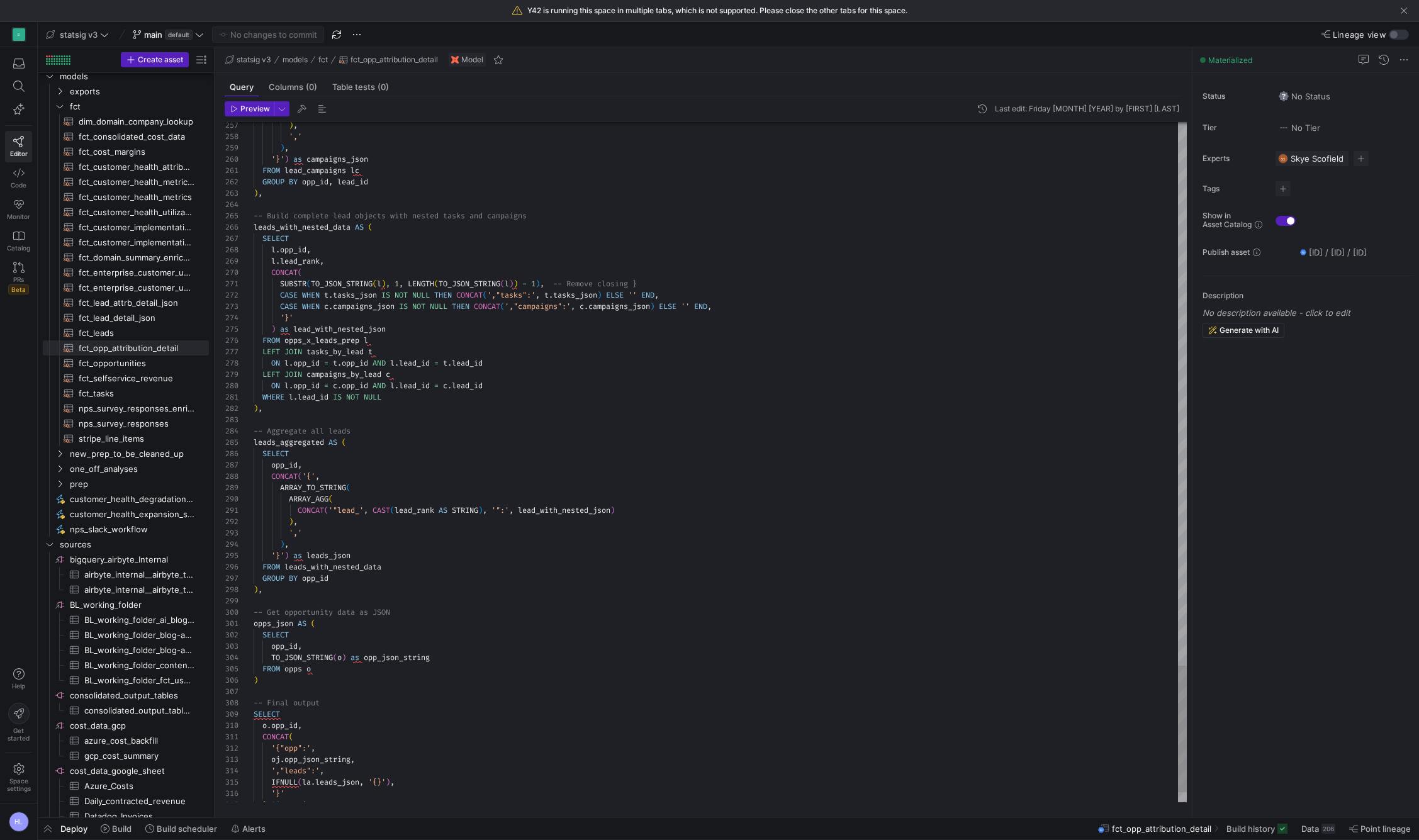 click on "ARRAY_AGG (" at bounding box center (720, 499) 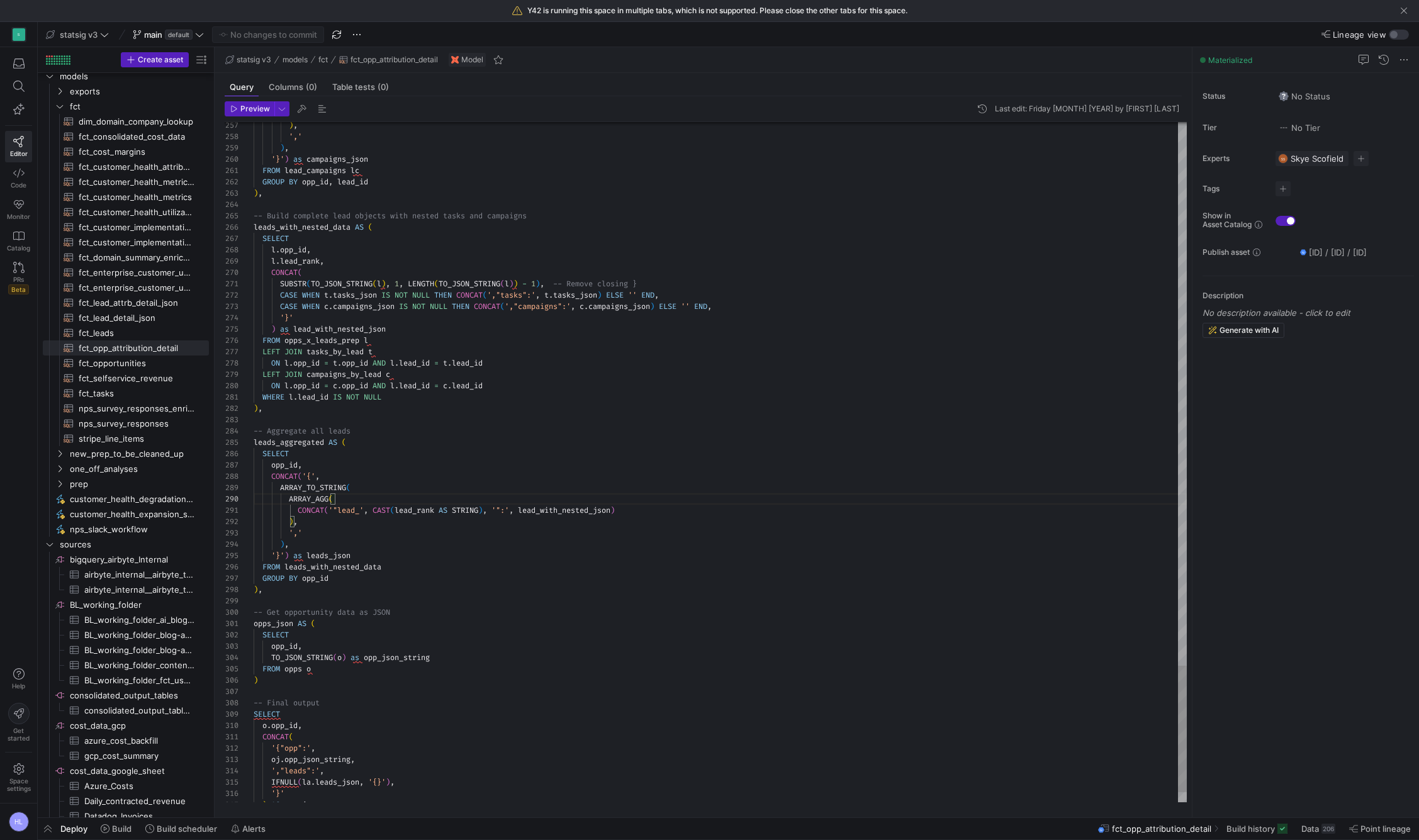 click on "GROUP   BY   opp_id" at bounding box center (720, 578) 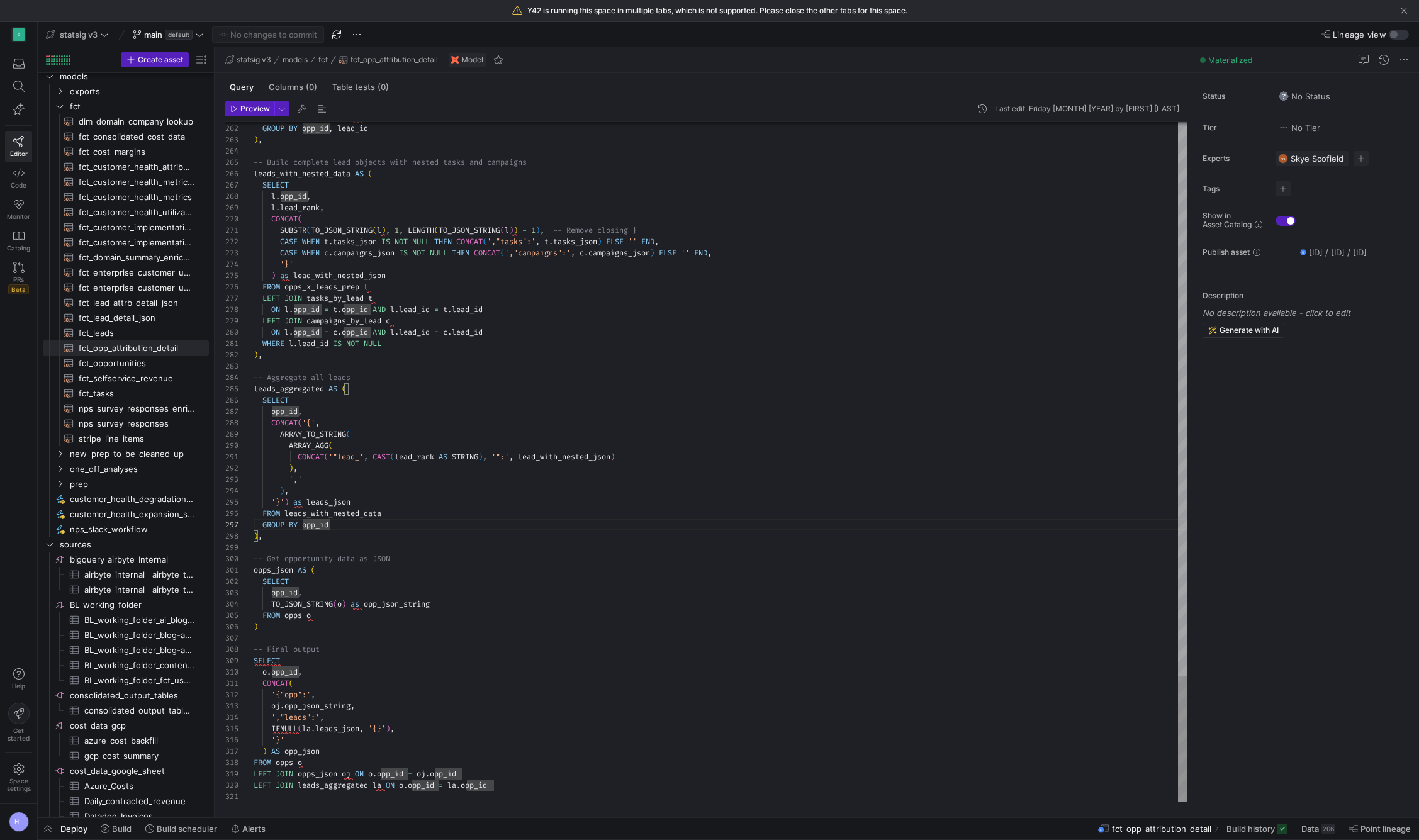 scroll, scrollTop: 0, scrollLeft: 0, axis: both 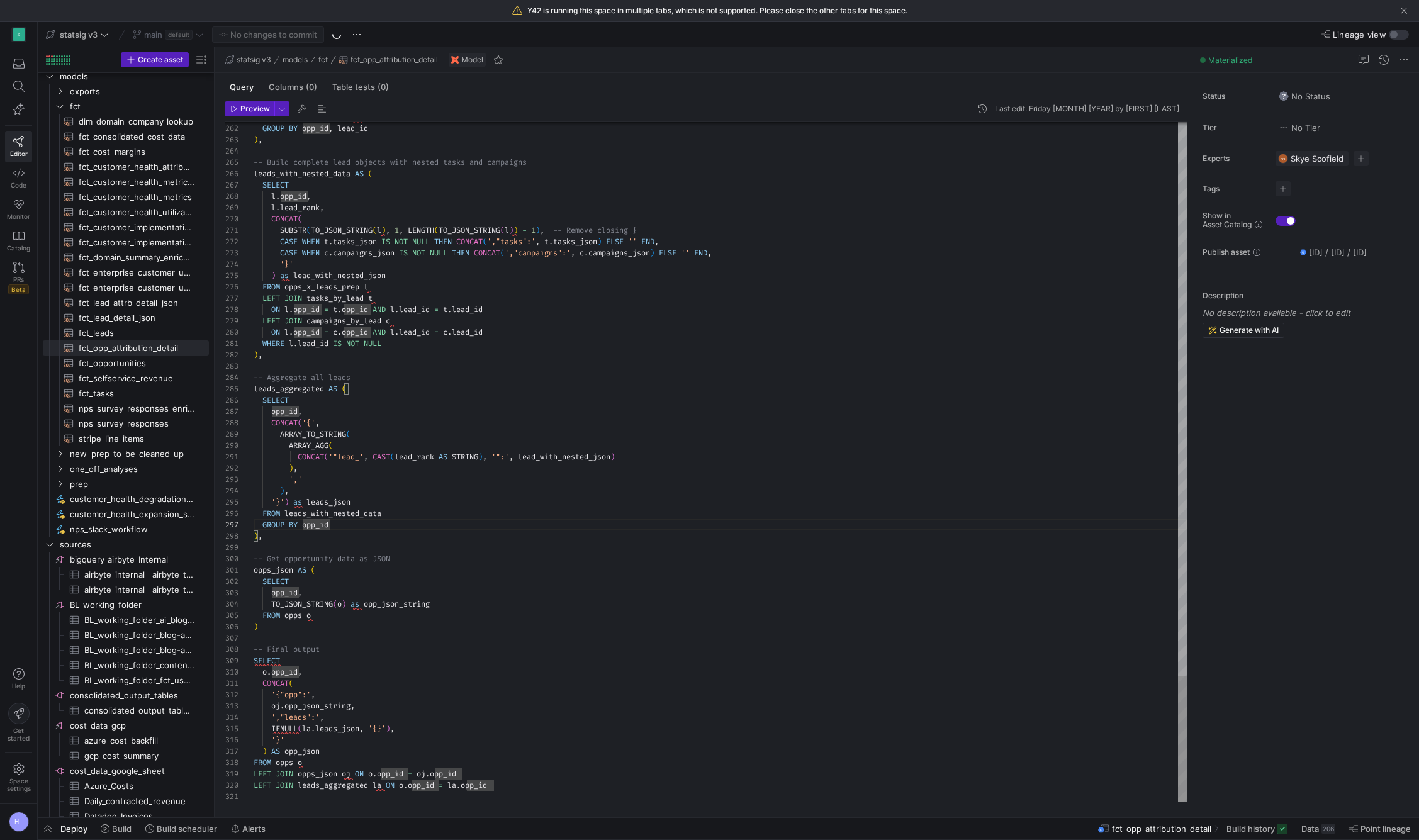 click on "CASE   WHEN   t . tasks_json   IS   NOT   NULL   THEN   CONCAT ( ',"tasks":' ,   t . tasks_json )   ELSE   ''   END ," at bounding box center (720, 242) 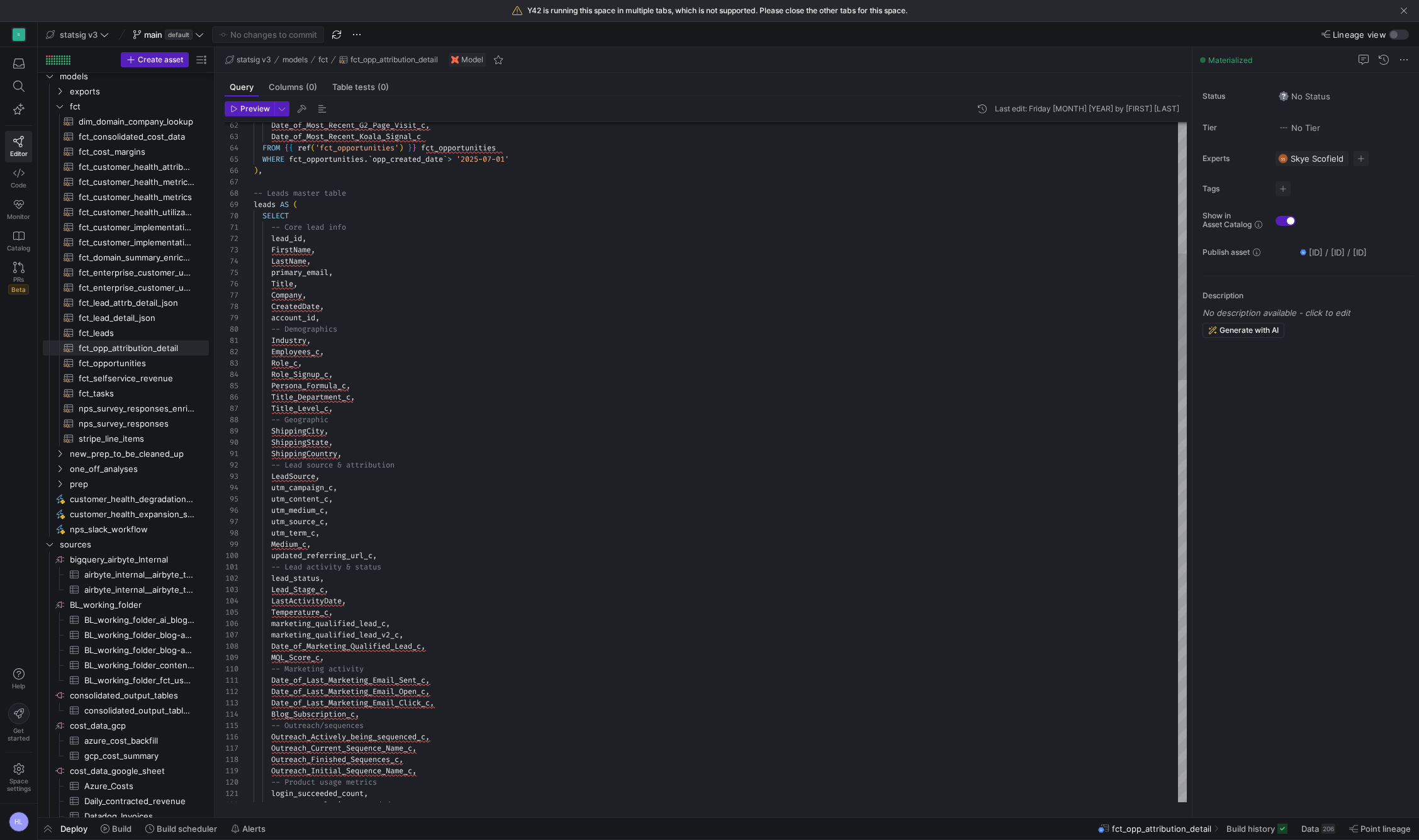click on "Industry ," at bounding box center [720, 340] 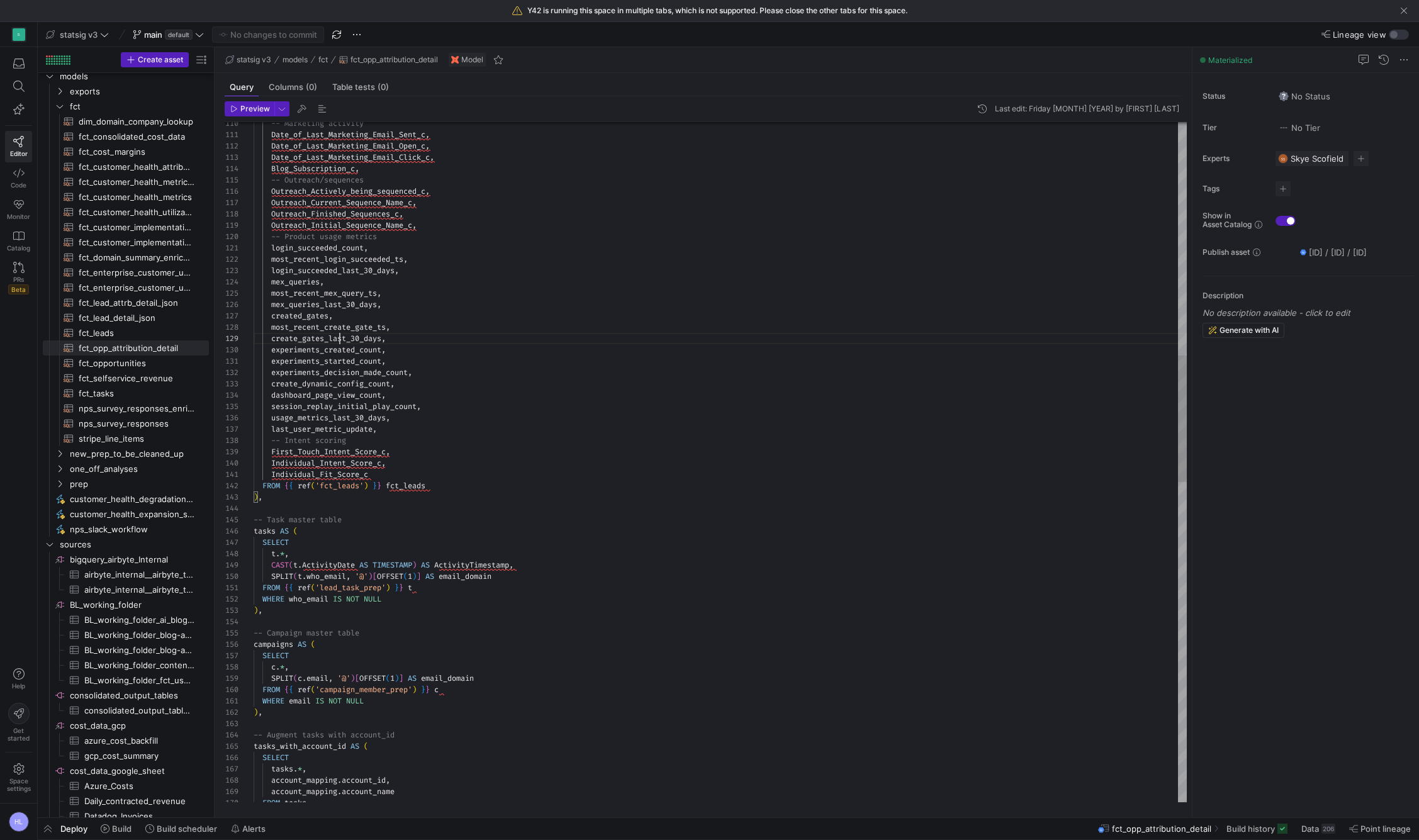 click on "create_gates_last_30_days ," at bounding box center (720, 339) 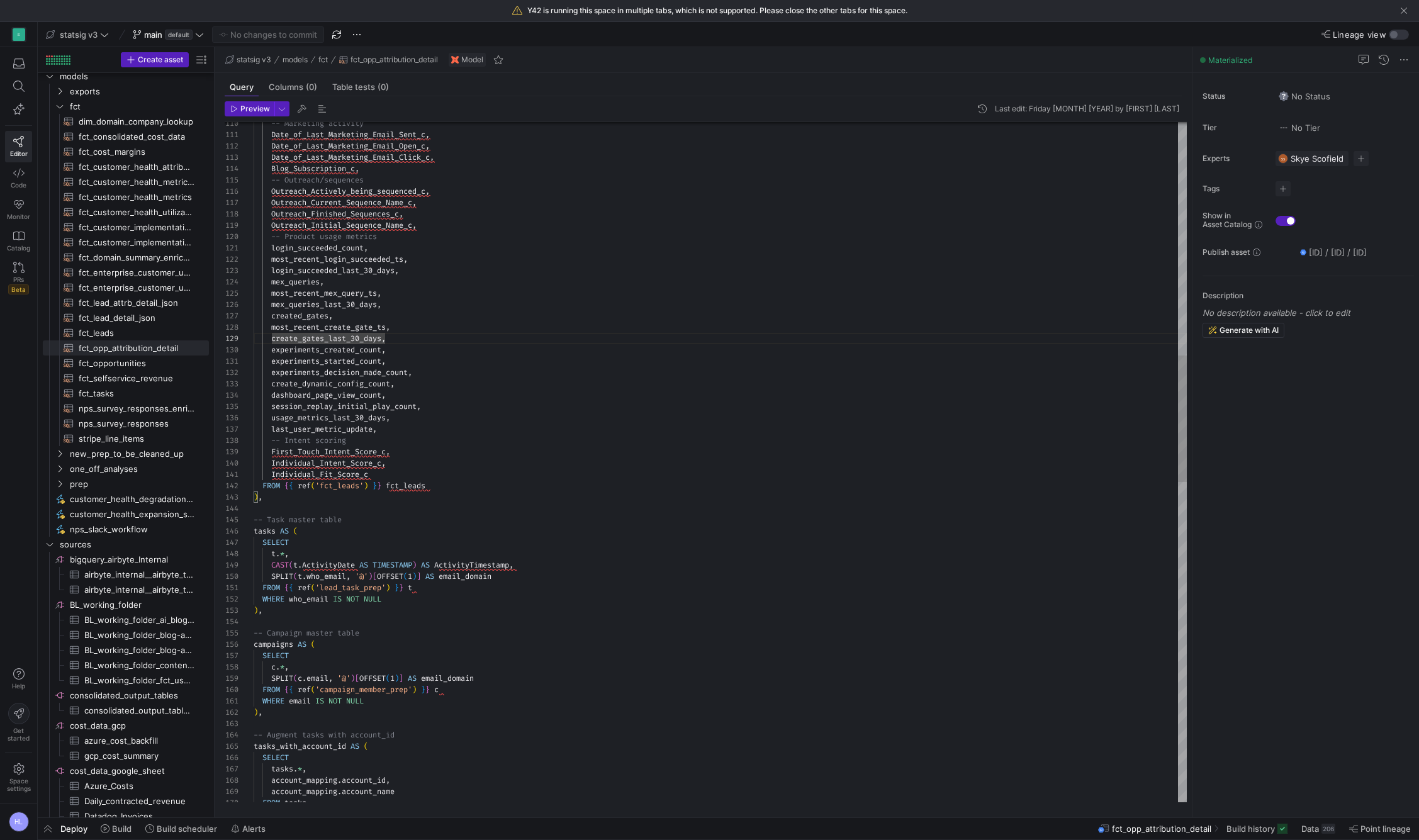 type on "experiments_started_count,
experiments_decision_made_count,
create_dynamic_config_count,
dashboard_page_view_count,
session_replay_initial_play_count,
usage_metrics_last_30_days,
last_user_metric_update,
-- Intent scoring
First_Touch_Intent_Score_c,
Individual_Intent_Score_c," 